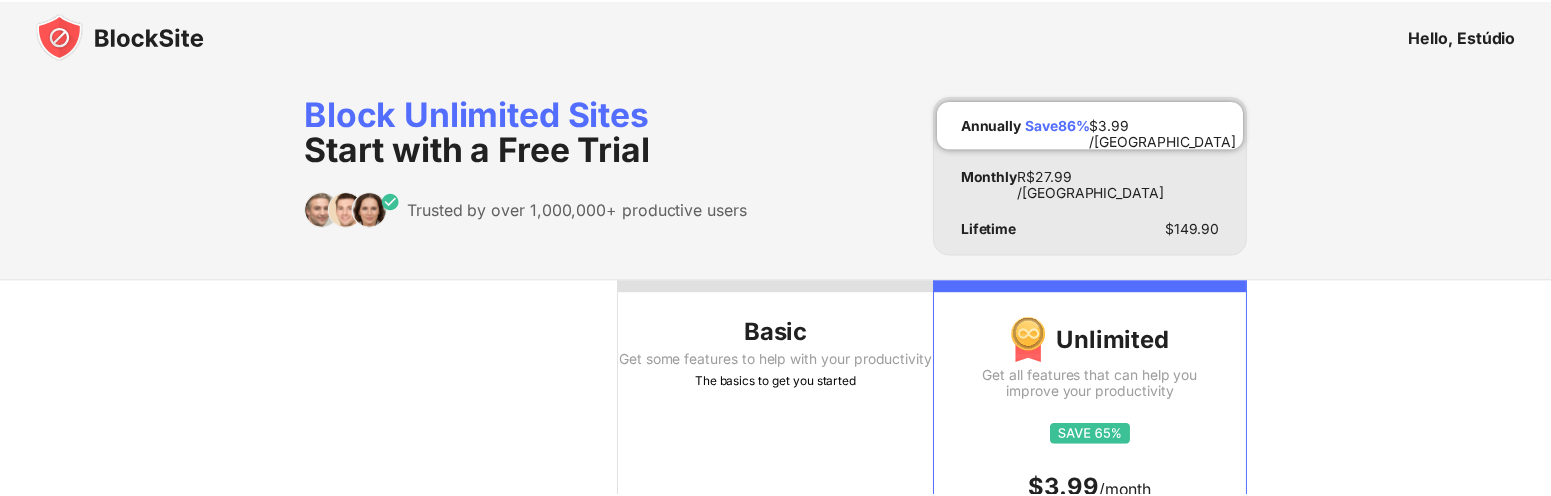 scroll, scrollTop: 0, scrollLeft: 0, axis: both 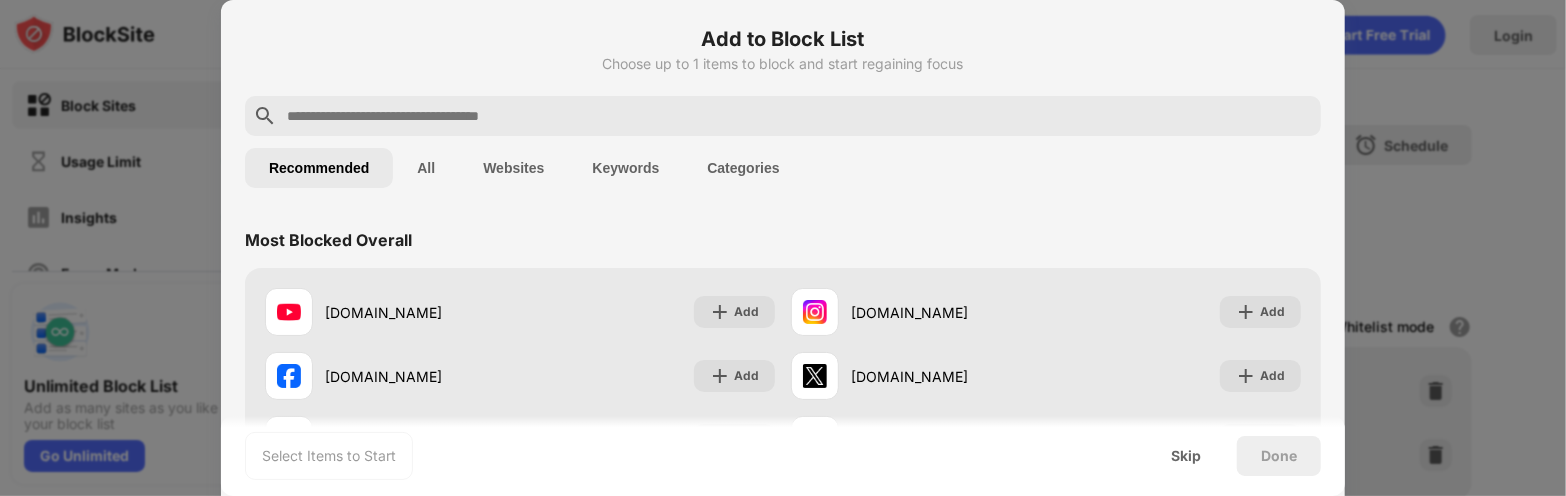 click on "Add to Block List Choose up to 1 items to block and start regaining focus" at bounding box center [783, 60] 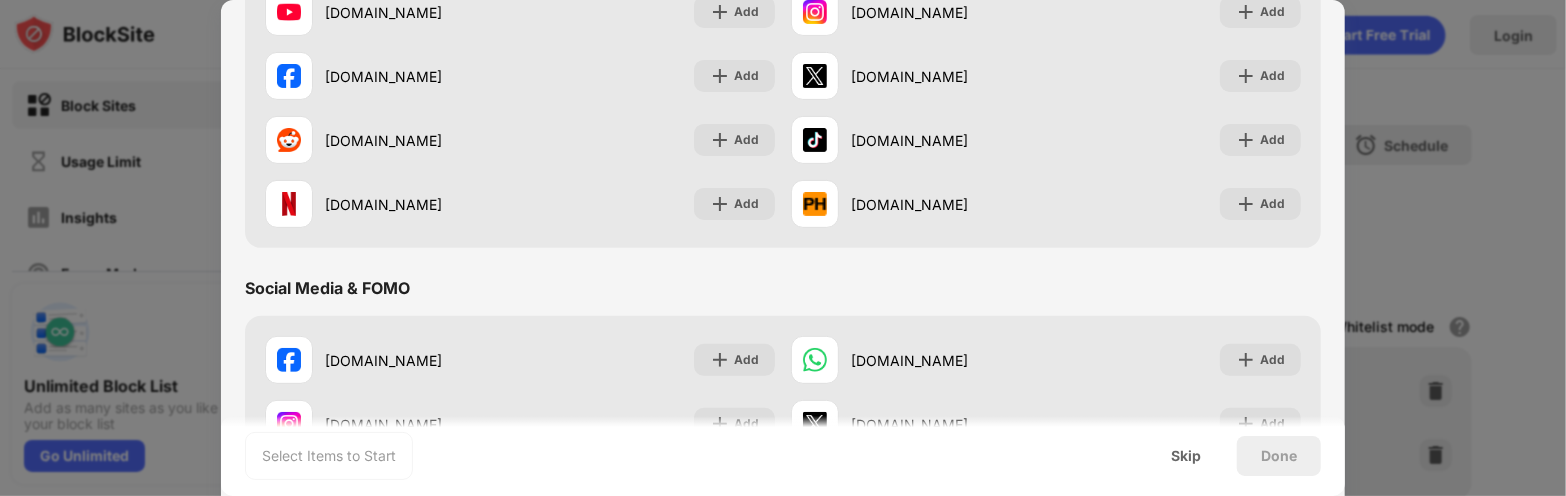click at bounding box center (783, 248) 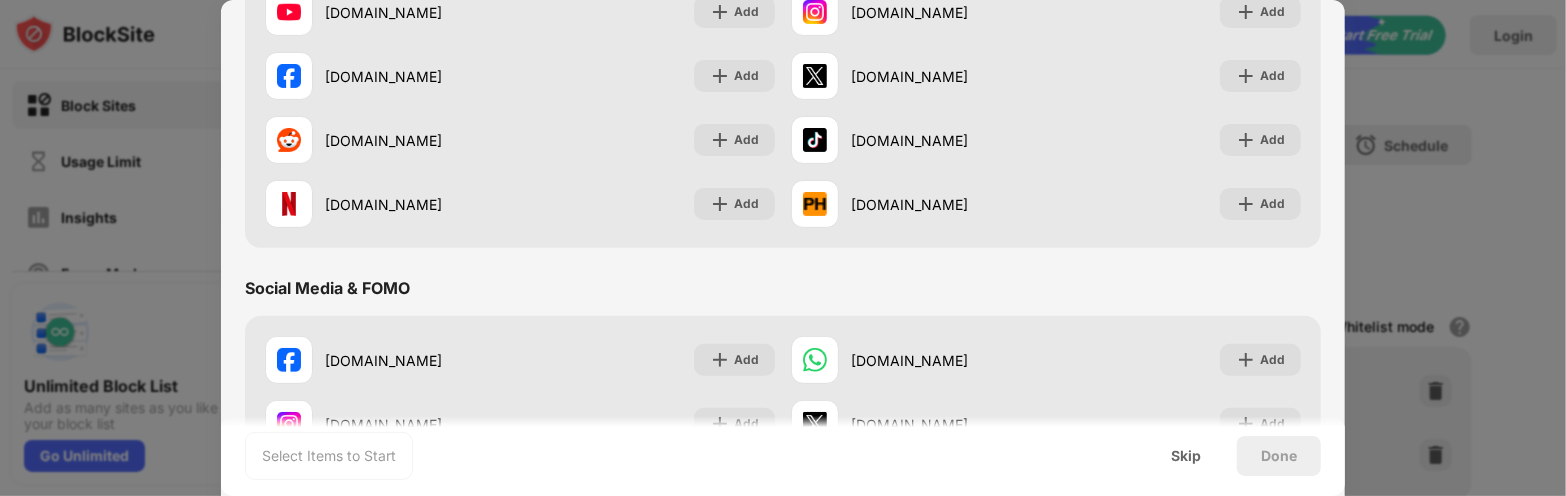 scroll, scrollTop: 0, scrollLeft: 0, axis: both 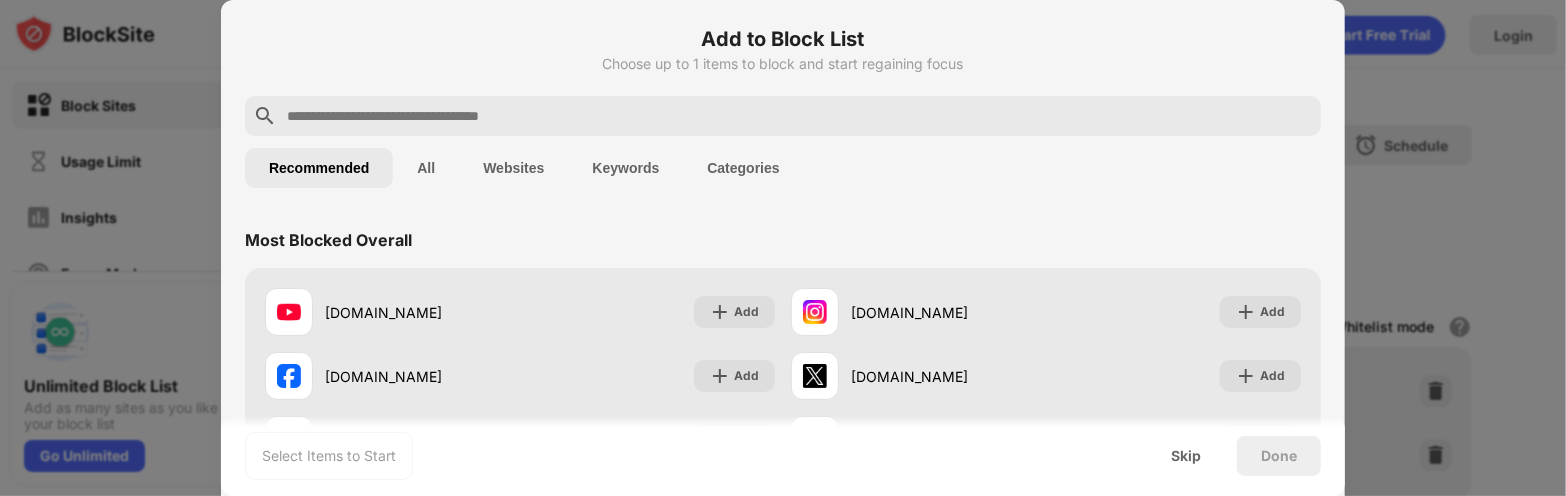 click at bounding box center [783, 248] 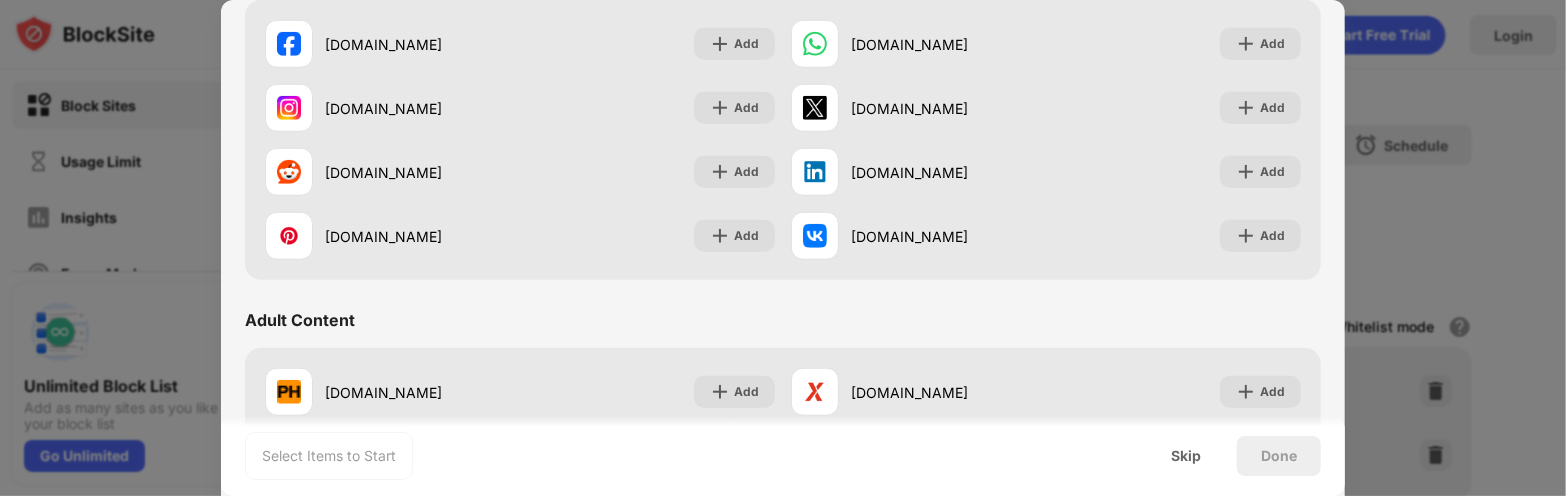 scroll, scrollTop: 1200, scrollLeft: 0, axis: vertical 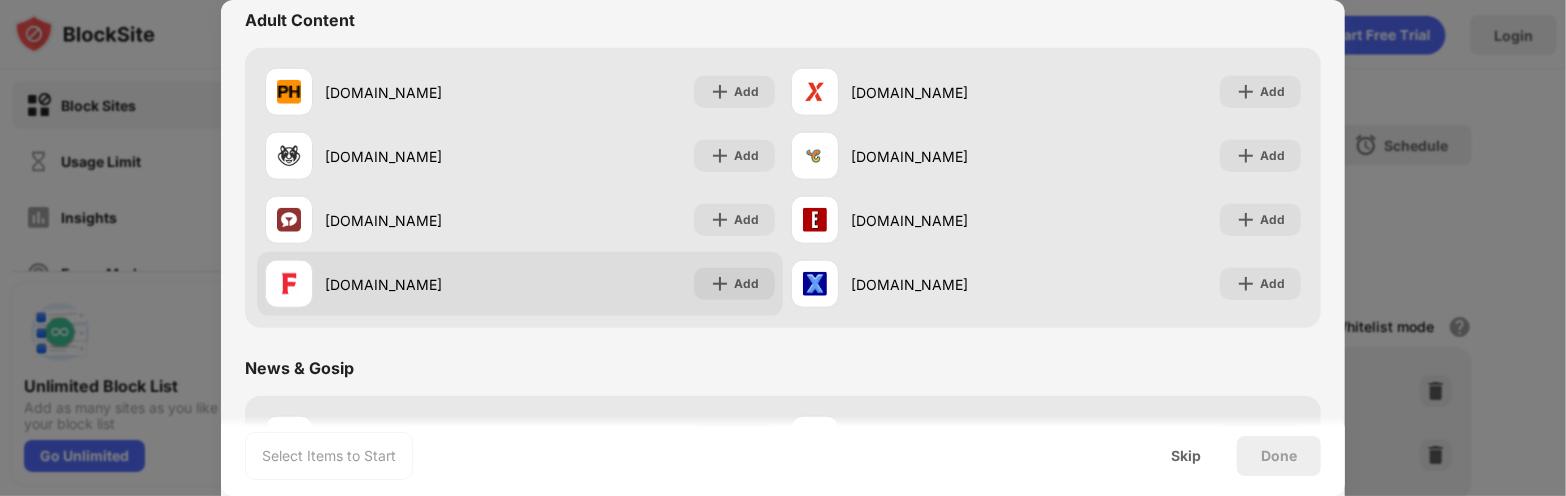 type 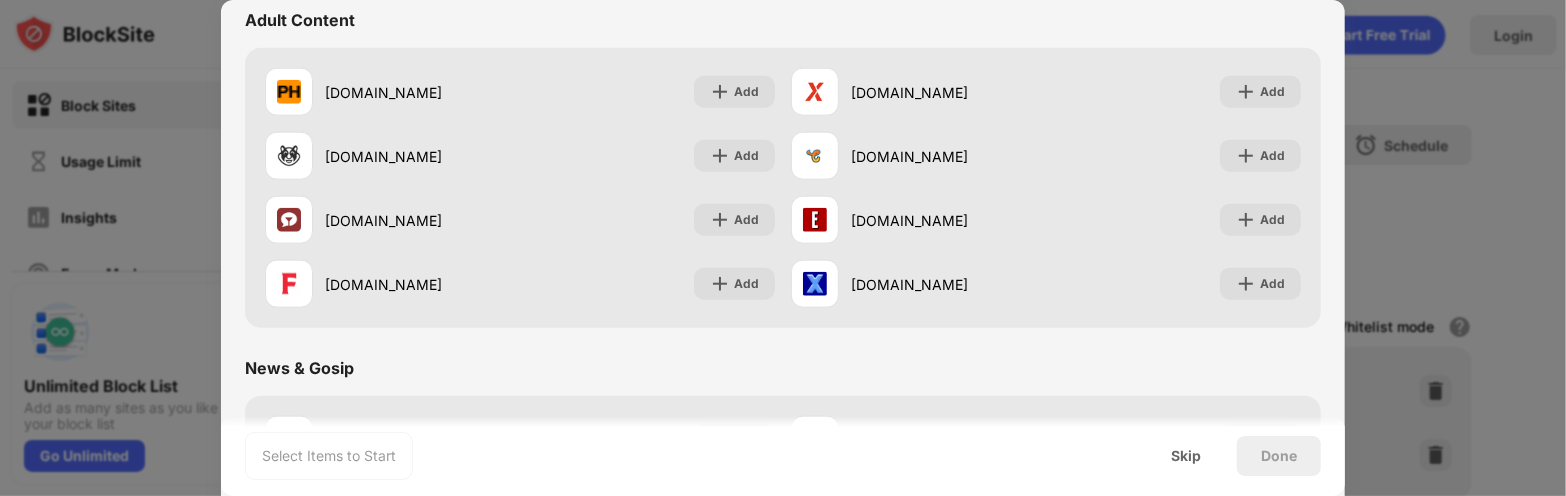 click at bounding box center [783, 248] 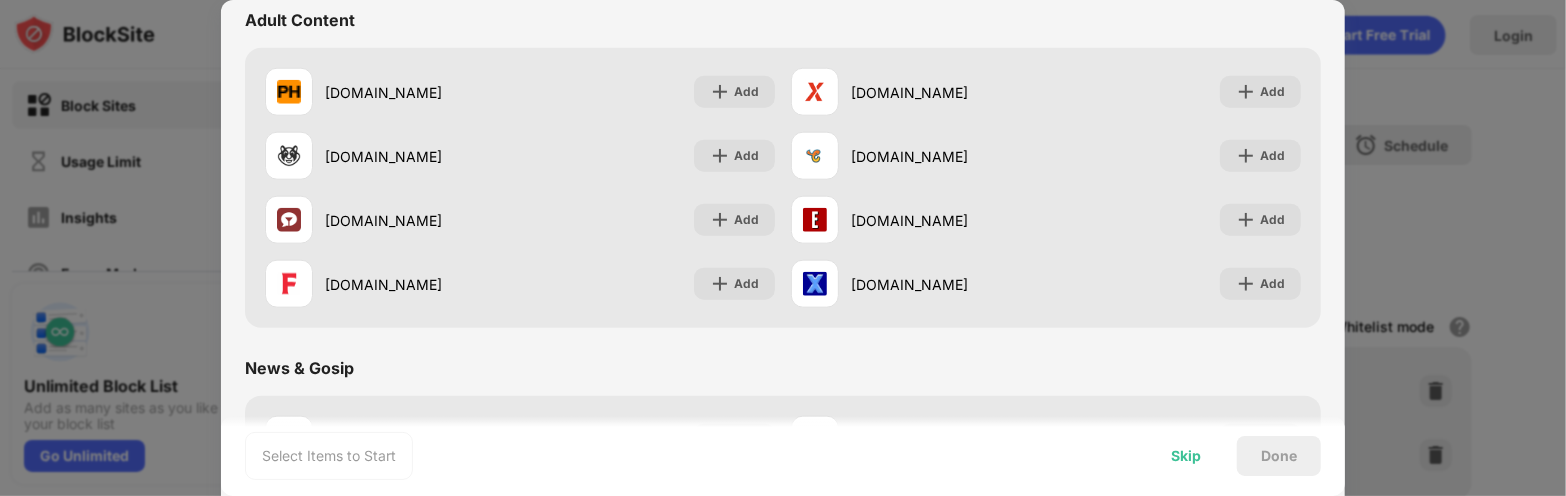click on "Skip" at bounding box center [1186, 456] 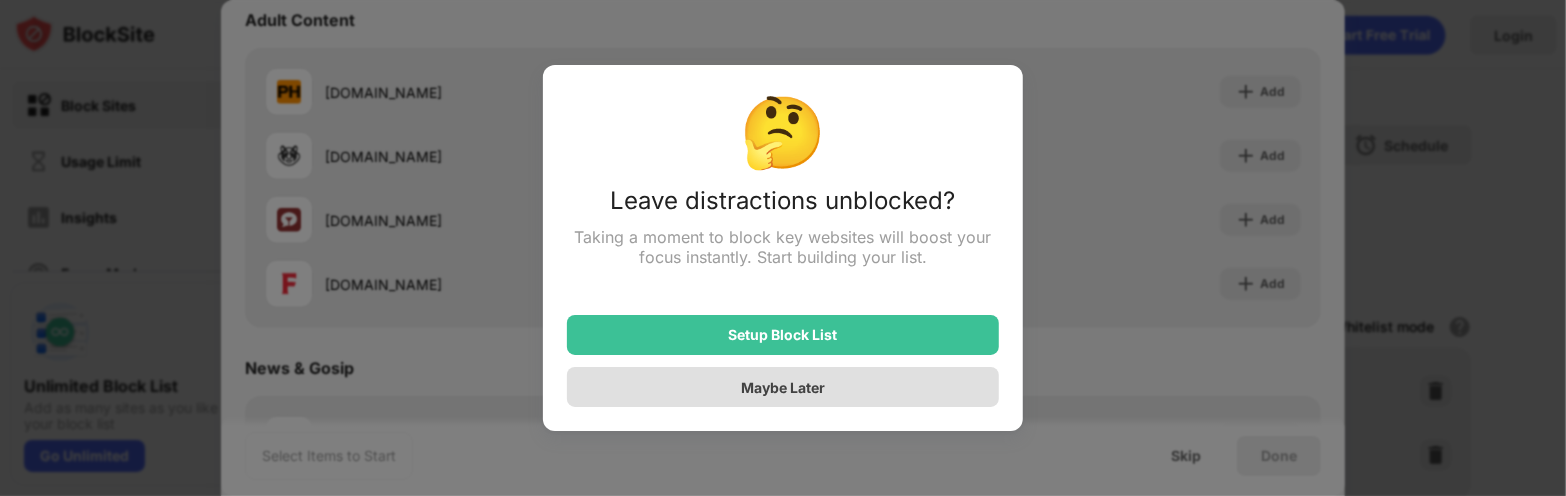 click on "Maybe Later" at bounding box center [783, 387] 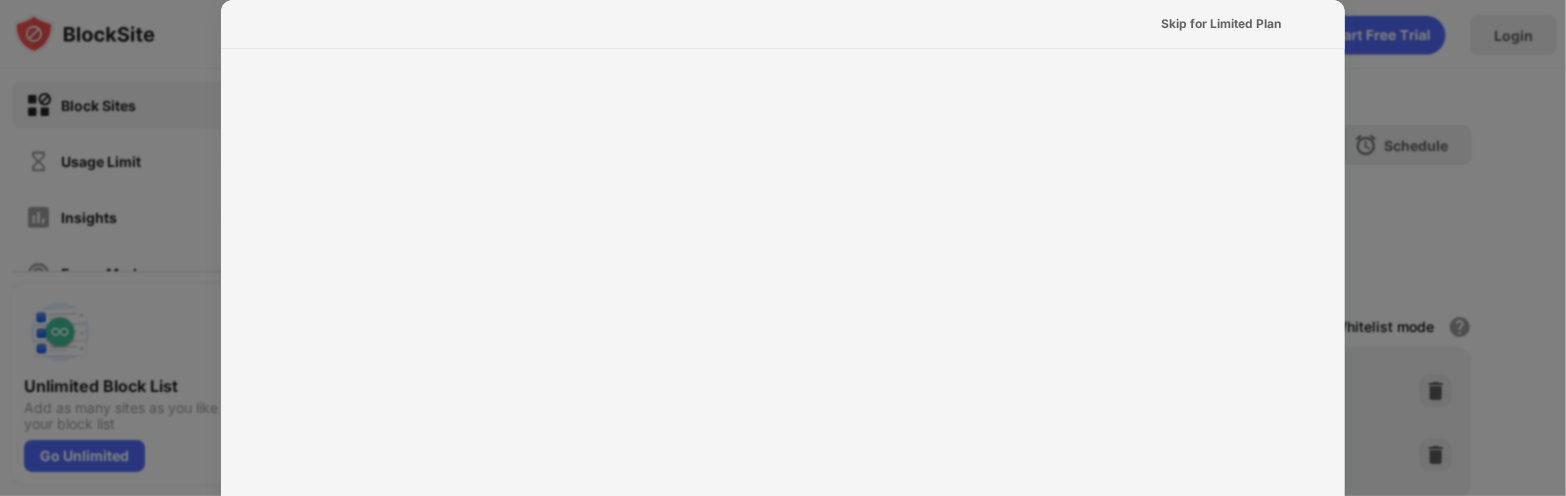 scroll, scrollTop: 0, scrollLeft: 0, axis: both 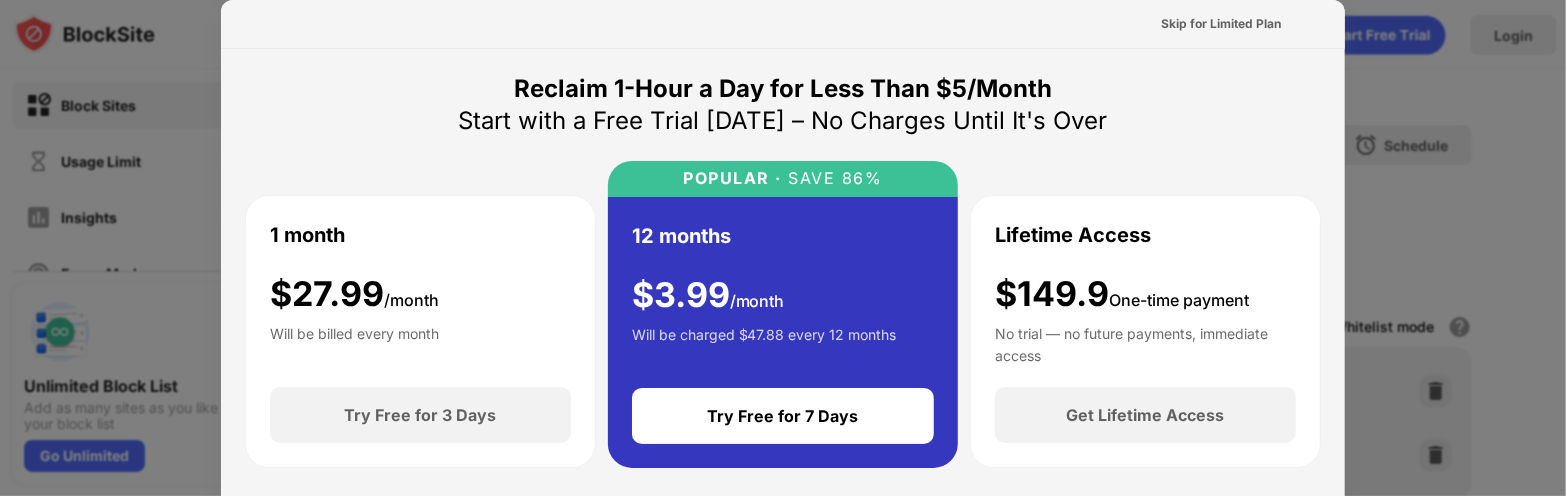 click at bounding box center (783, 248) 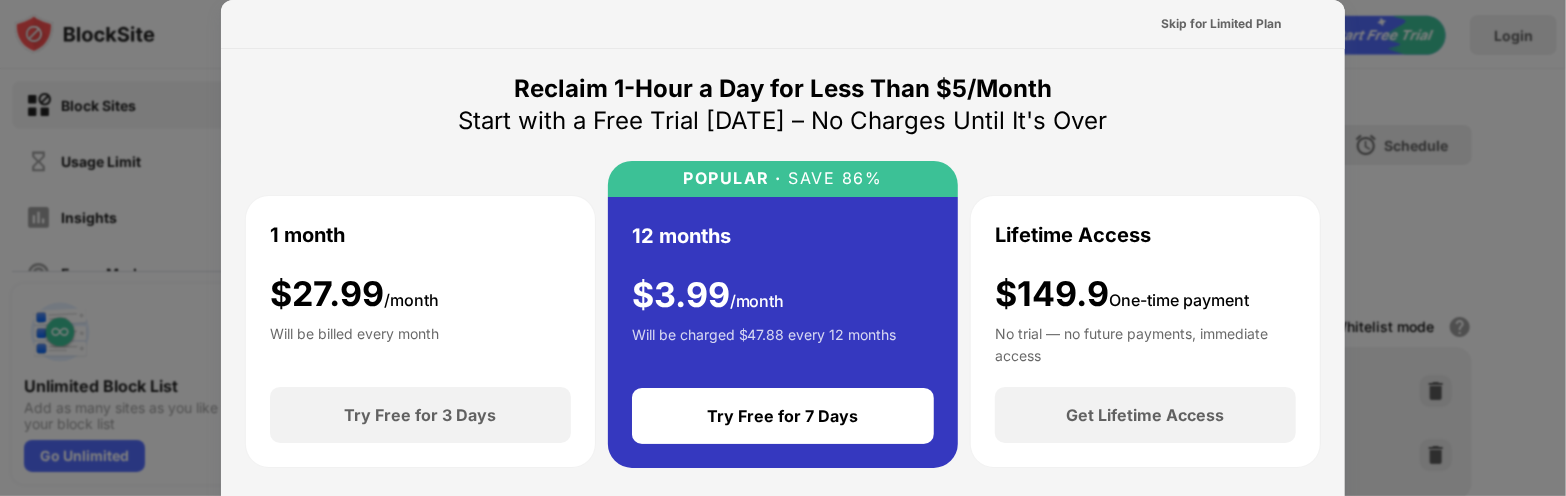 click at bounding box center [783, 248] 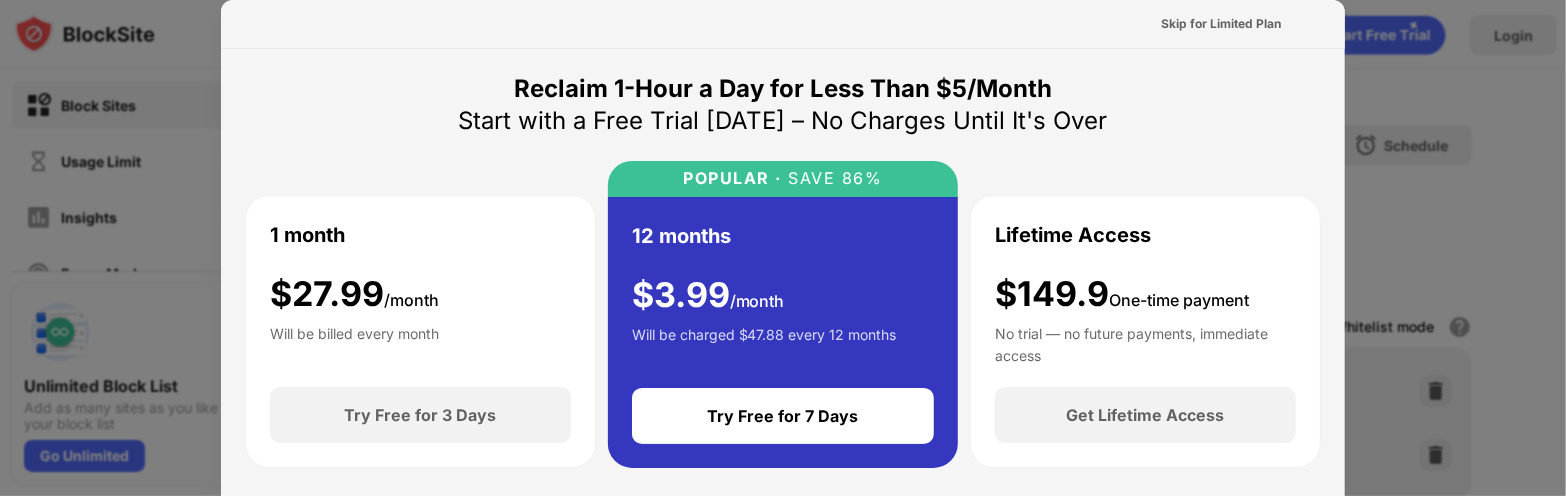 click at bounding box center (783, 248) 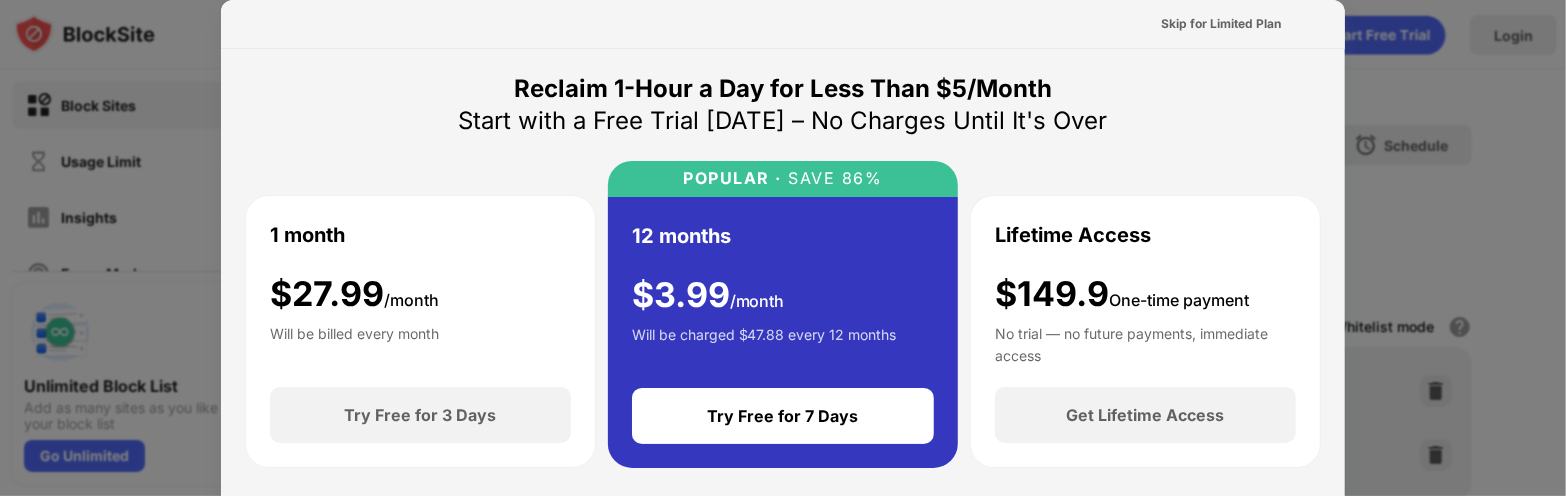 drag, startPoint x: 185, startPoint y: 122, endPoint x: 168, endPoint y: 124, distance: 17.117243 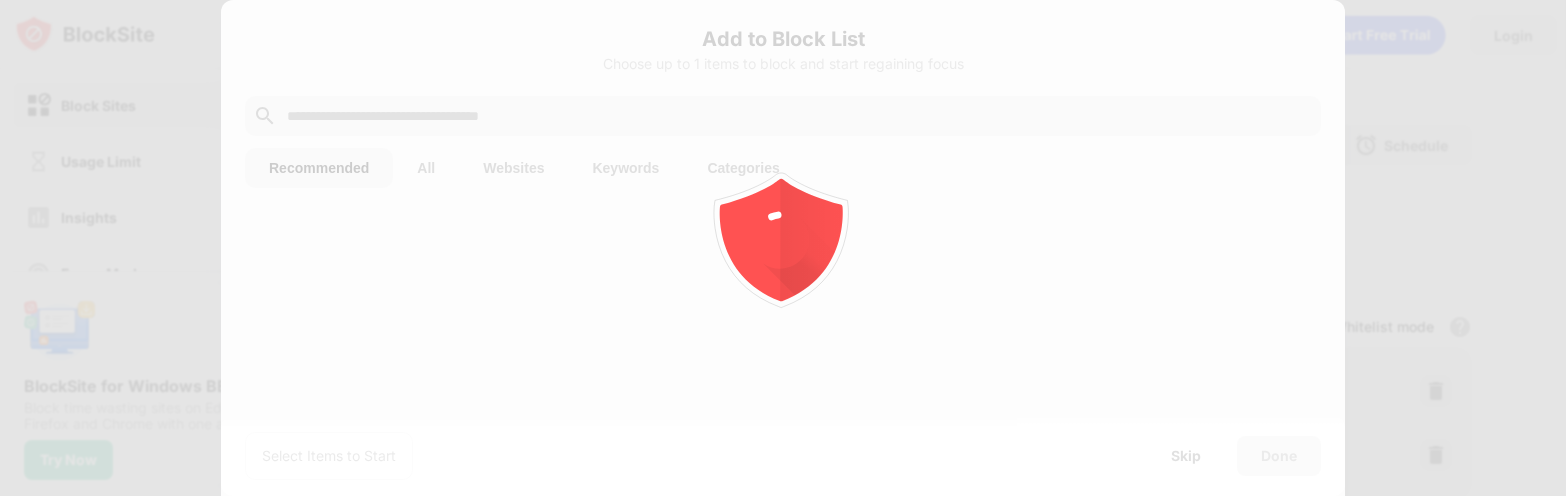 scroll, scrollTop: 0, scrollLeft: 0, axis: both 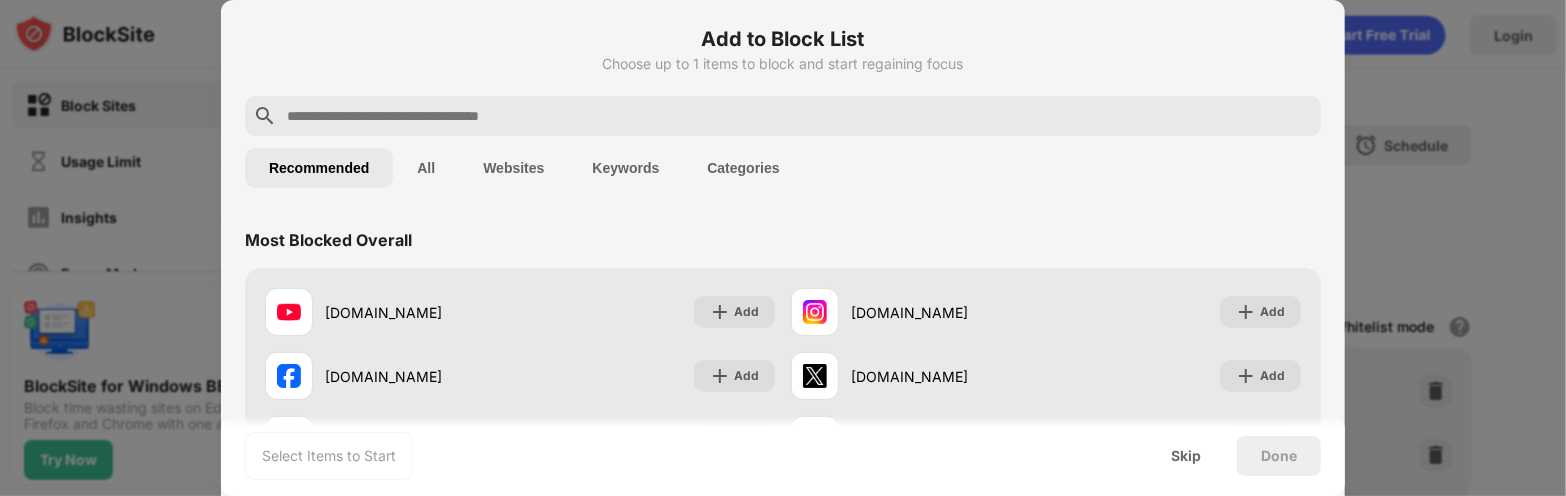 drag, startPoint x: 943, startPoint y: 69, endPoint x: 970, endPoint y: 67, distance: 27.073973 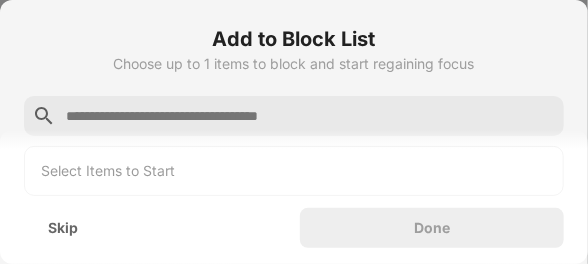 drag, startPoint x: 577, startPoint y: 256, endPoint x: 695, endPoint y: 448, distance: 225.36194 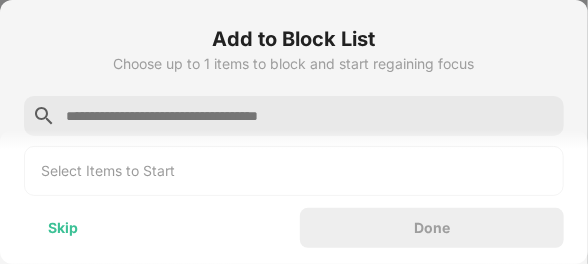 click on "Skip" at bounding box center (63, 228) 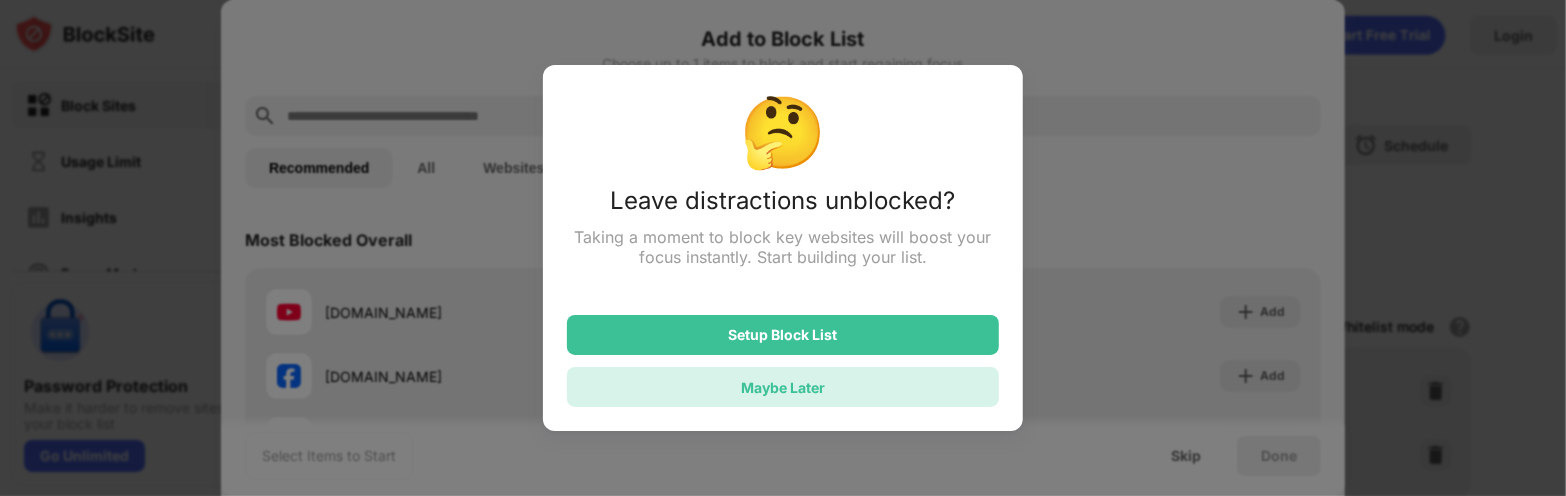 click on "Maybe Later" at bounding box center [783, 387] 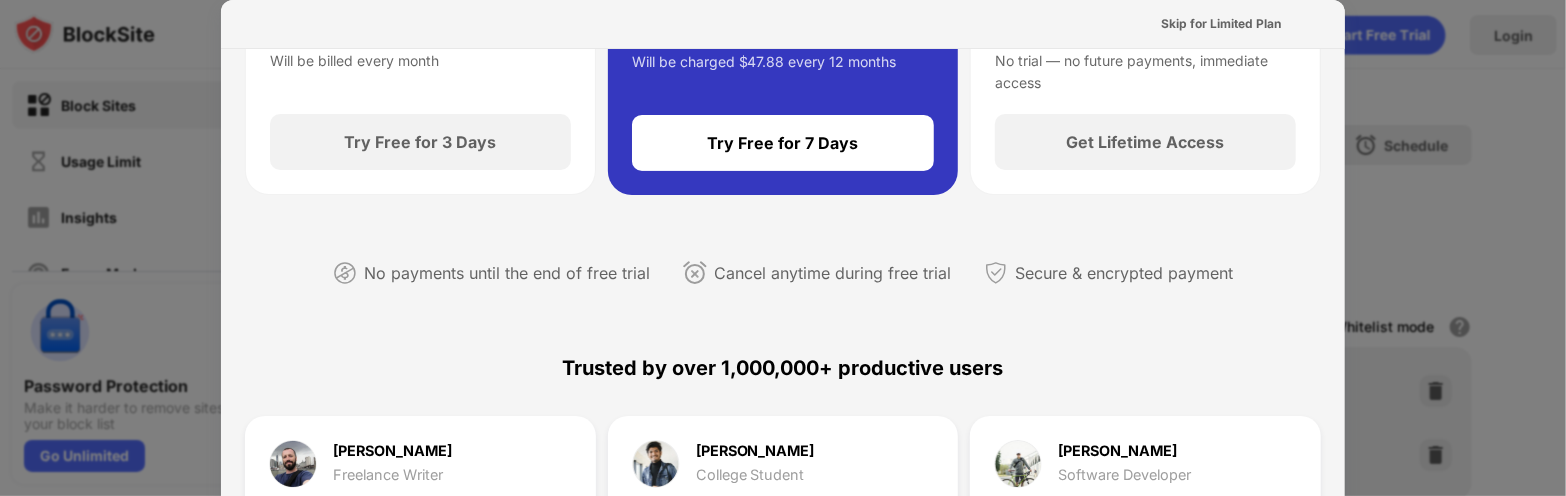 scroll, scrollTop: 0, scrollLeft: 0, axis: both 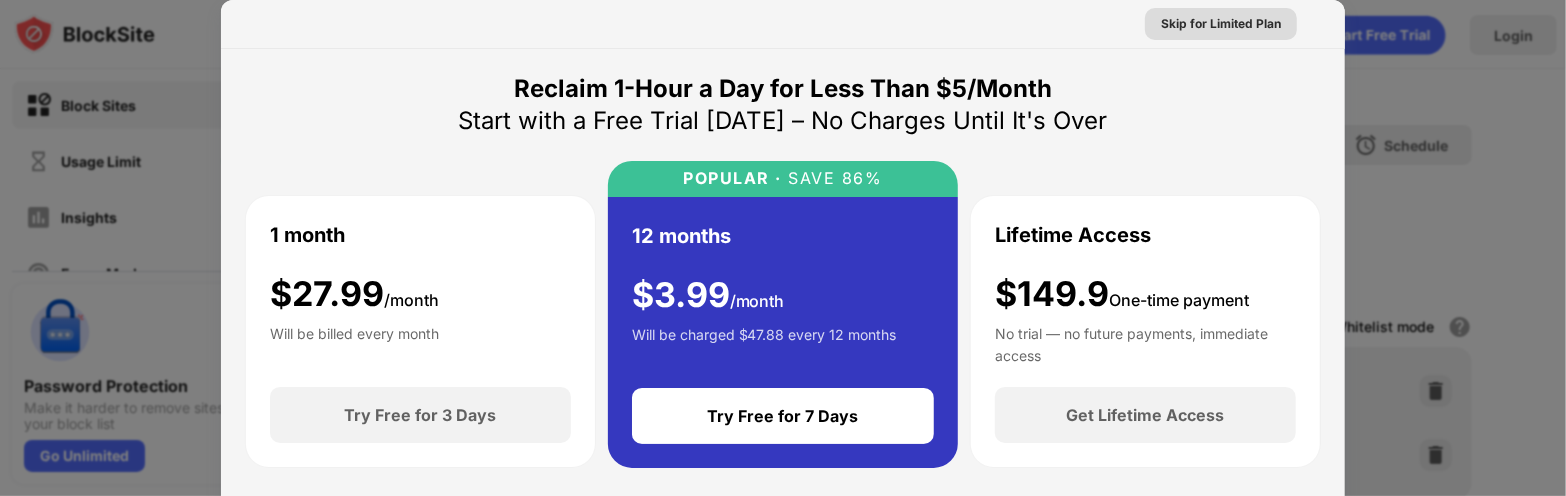 click on "Skip for Limited Plan" at bounding box center [1221, 24] 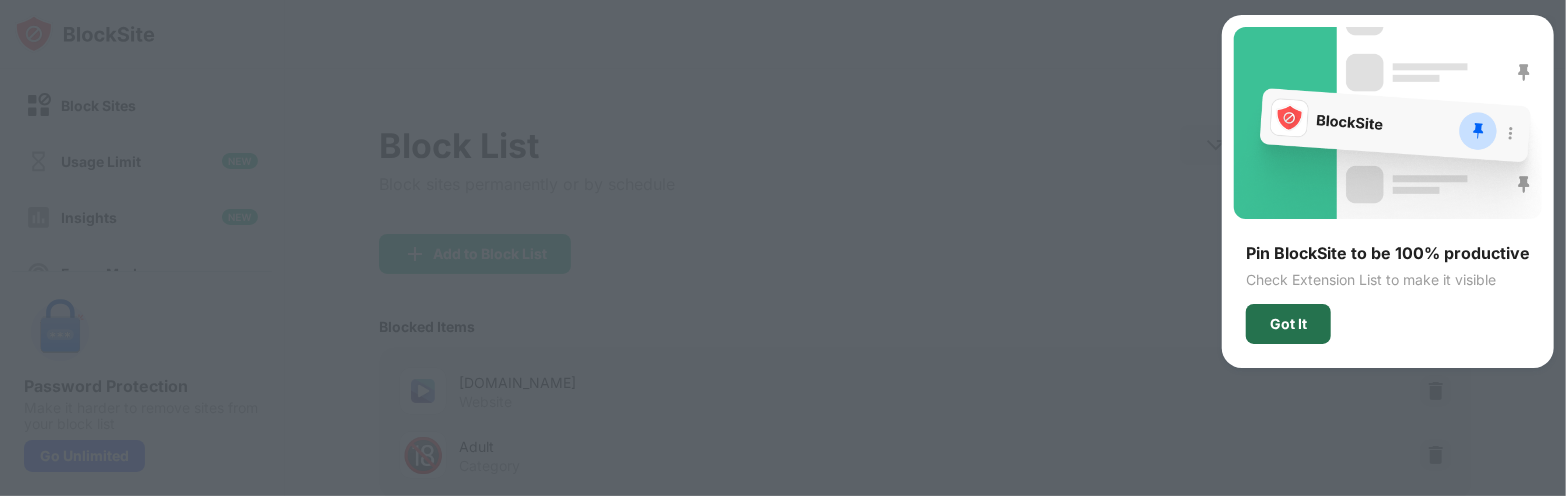 click on "Got It" at bounding box center [1288, 324] 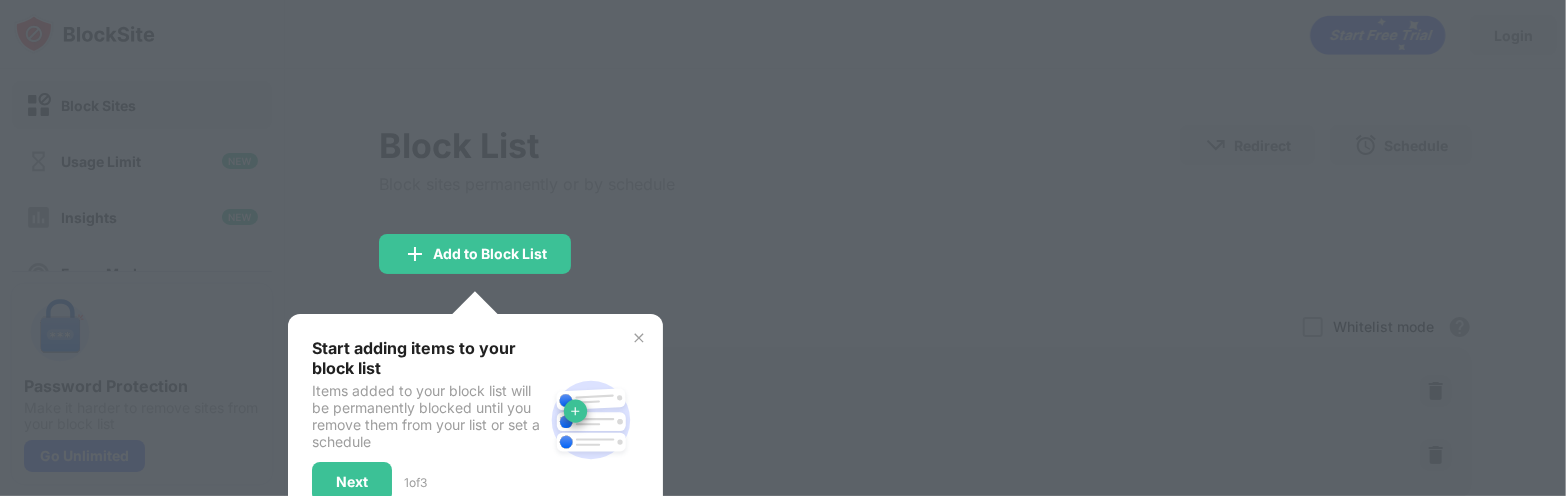 click at bounding box center (639, 338) 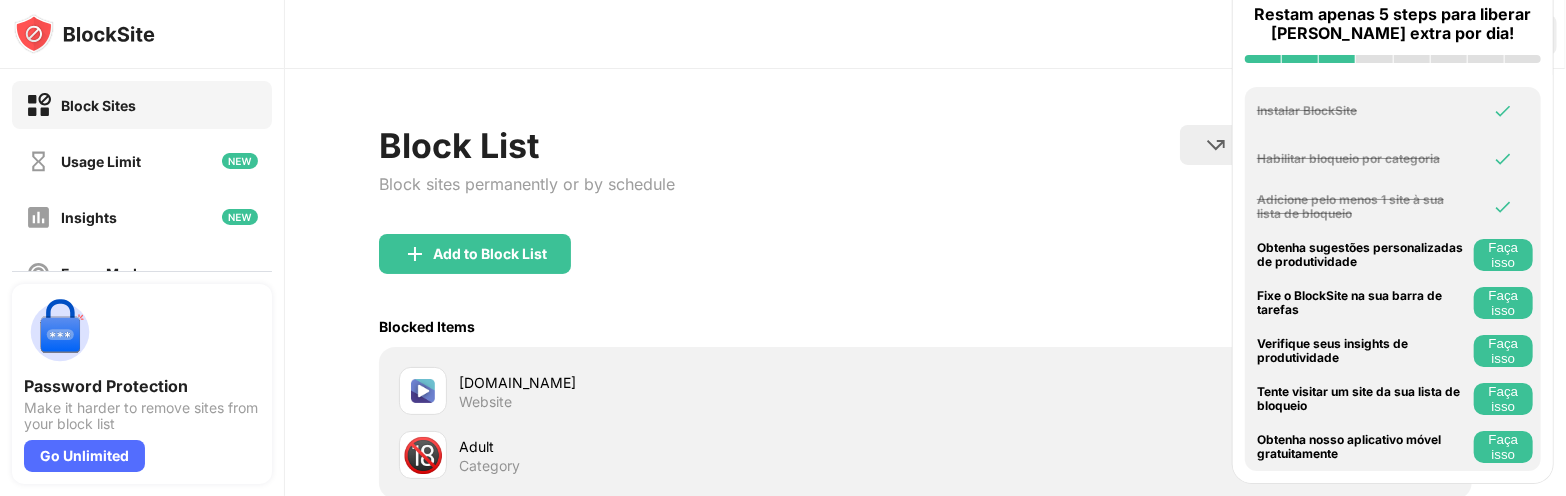 scroll, scrollTop: 100, scrollLeft: 0, axis: vertical 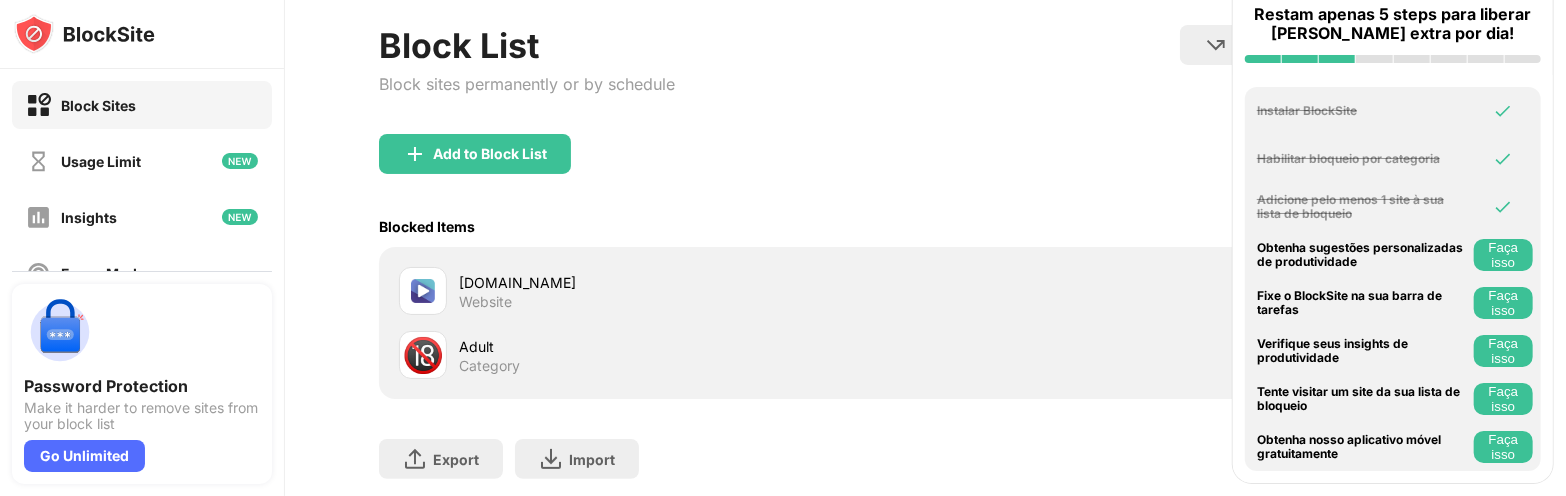 click on "[DOMAIN_NAME]" at bounding box center [692, 282] 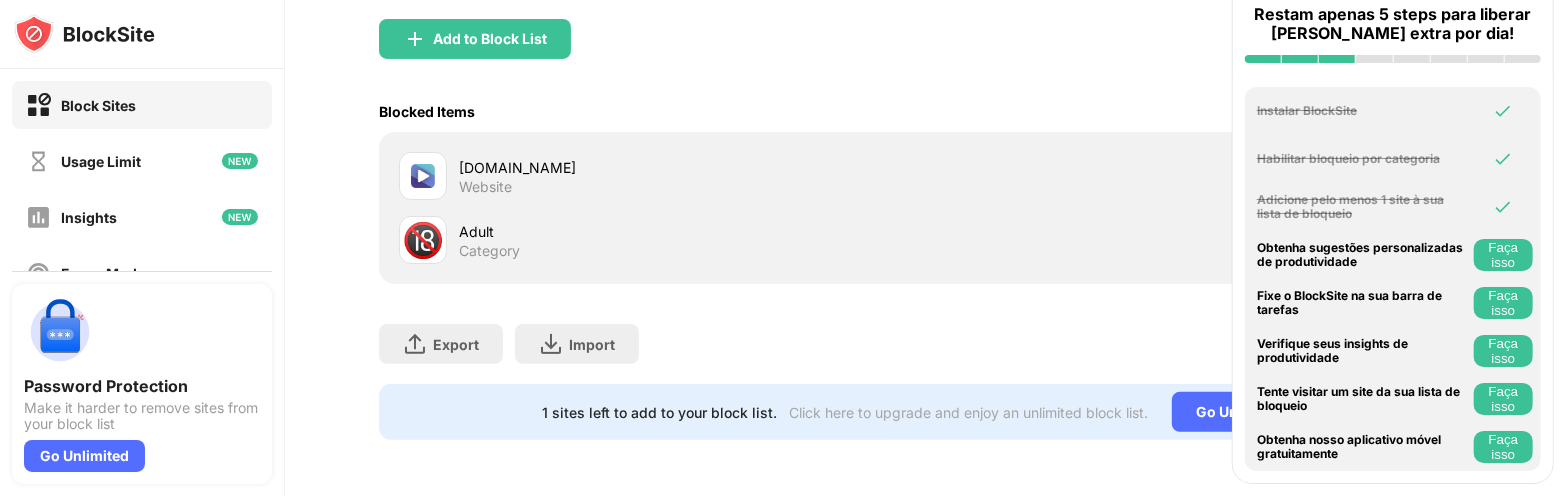 scroll, scrollTop: 0, scrollLeft: 0, axis: both 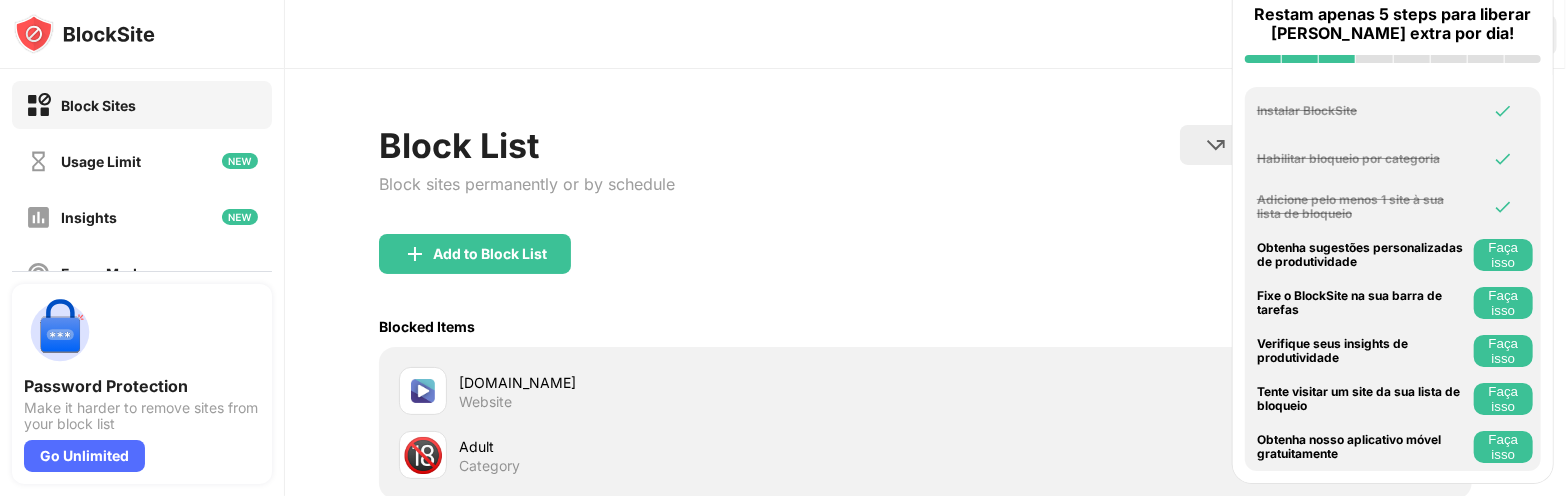 click on "theflixertv.to Website" at bounding box center [925, 391] 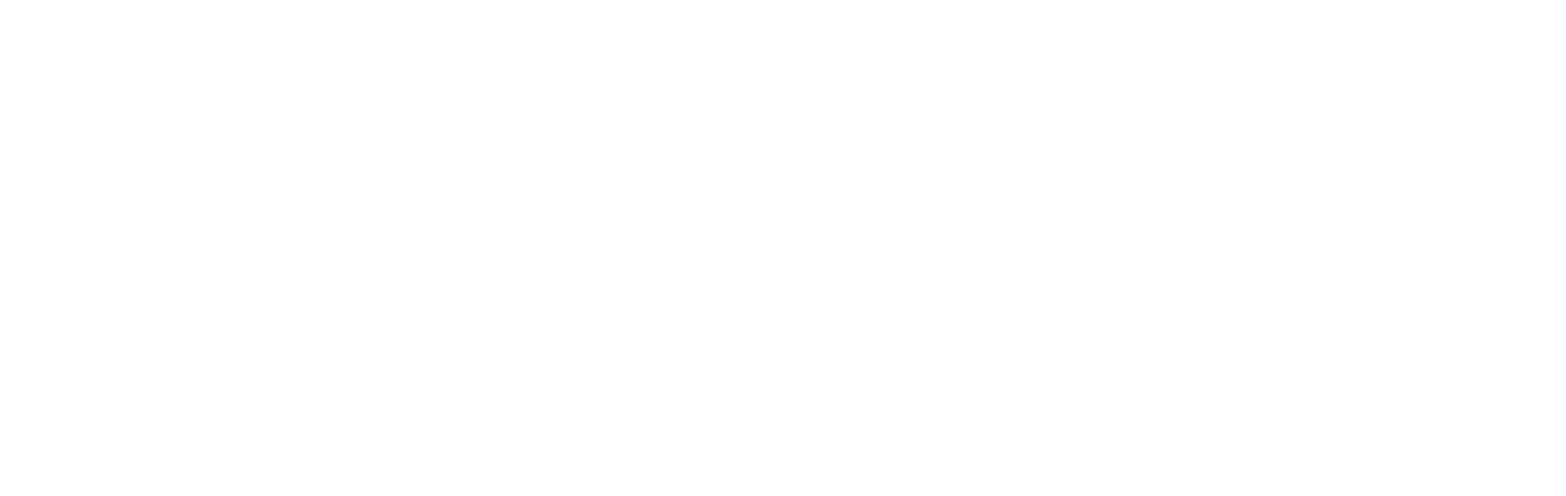 scroll, scrollTop: 0, scrollLeft: 0, axis: both 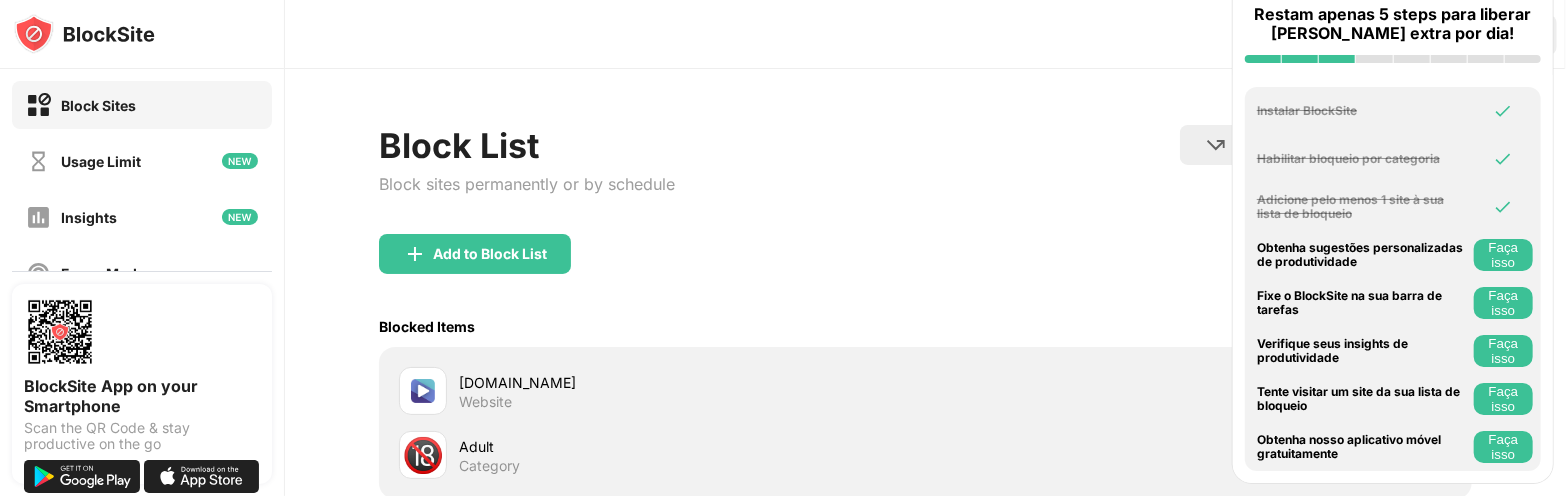 click on "Add to Block List" at bounding box center (925, 270) 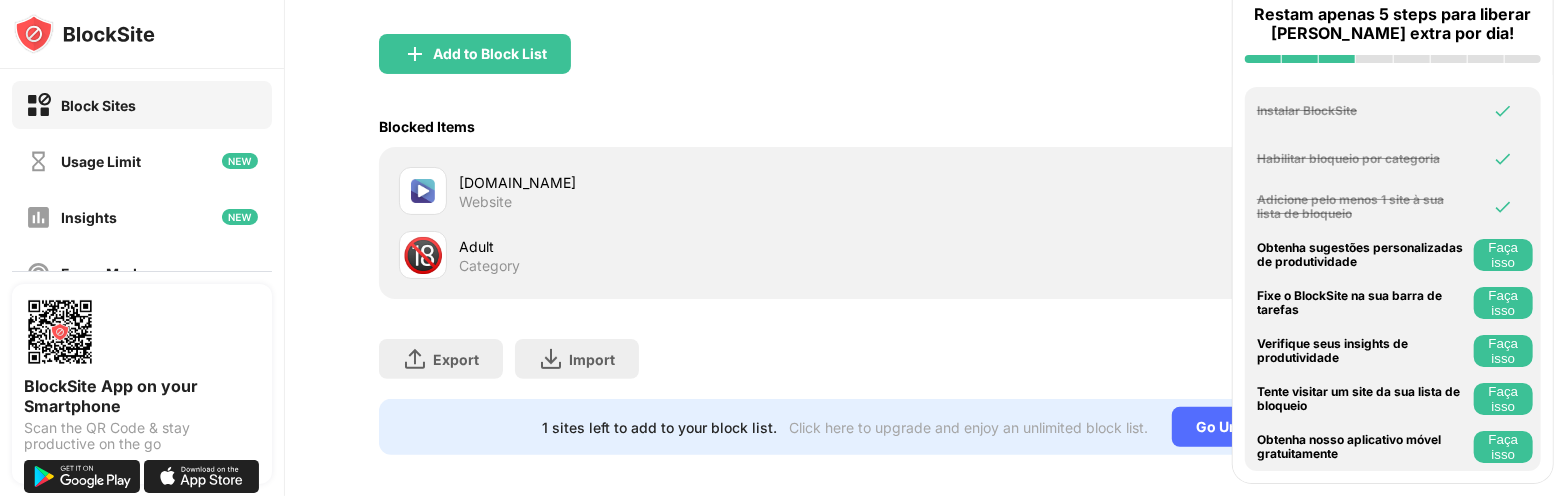 click on "theflixertv.to Website" at bounding box center [662, 191] 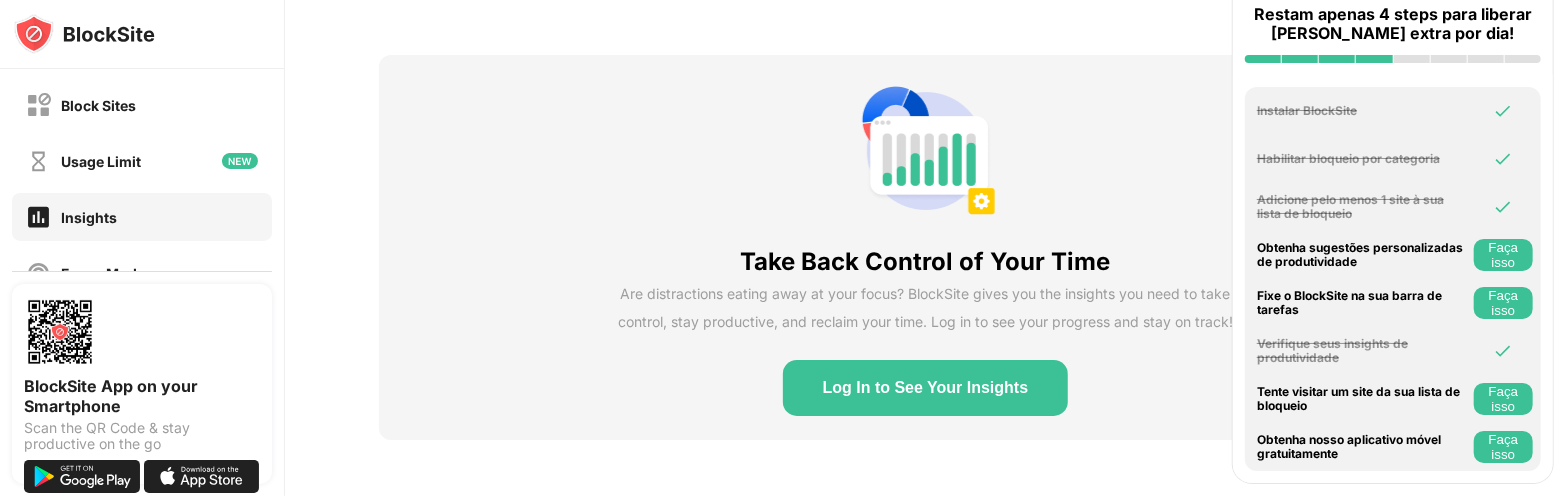 scroll, scrollTop: 85, scrollLeft: 0, axis: vertical 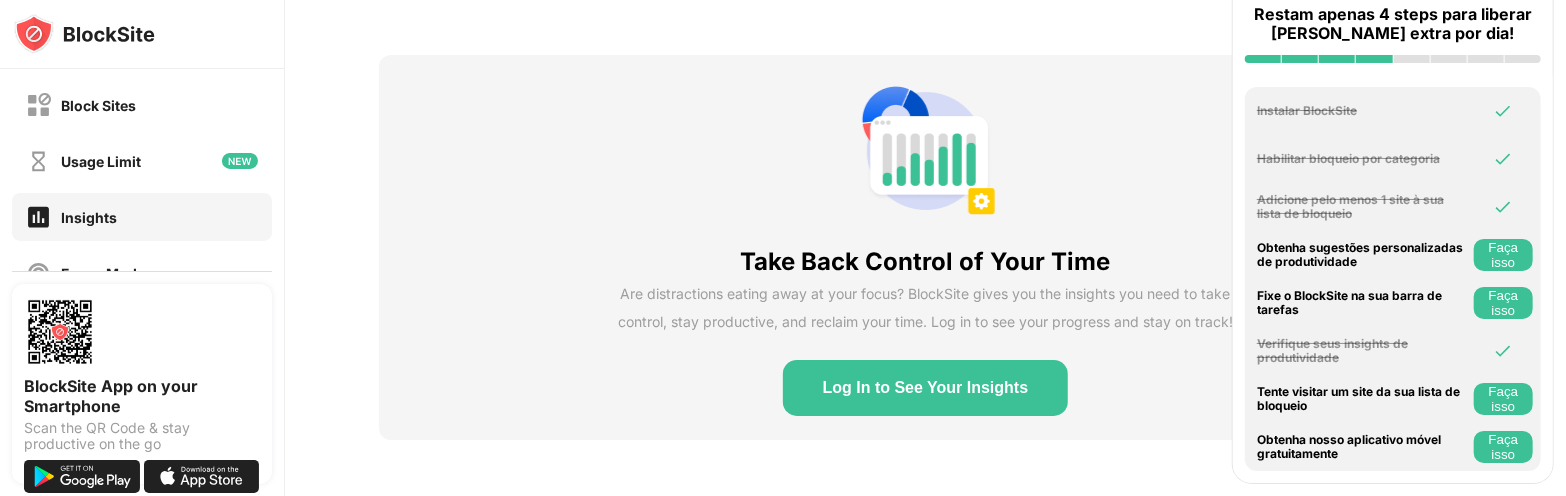 click on "Faça isso" at bounding box center (1503, 399) 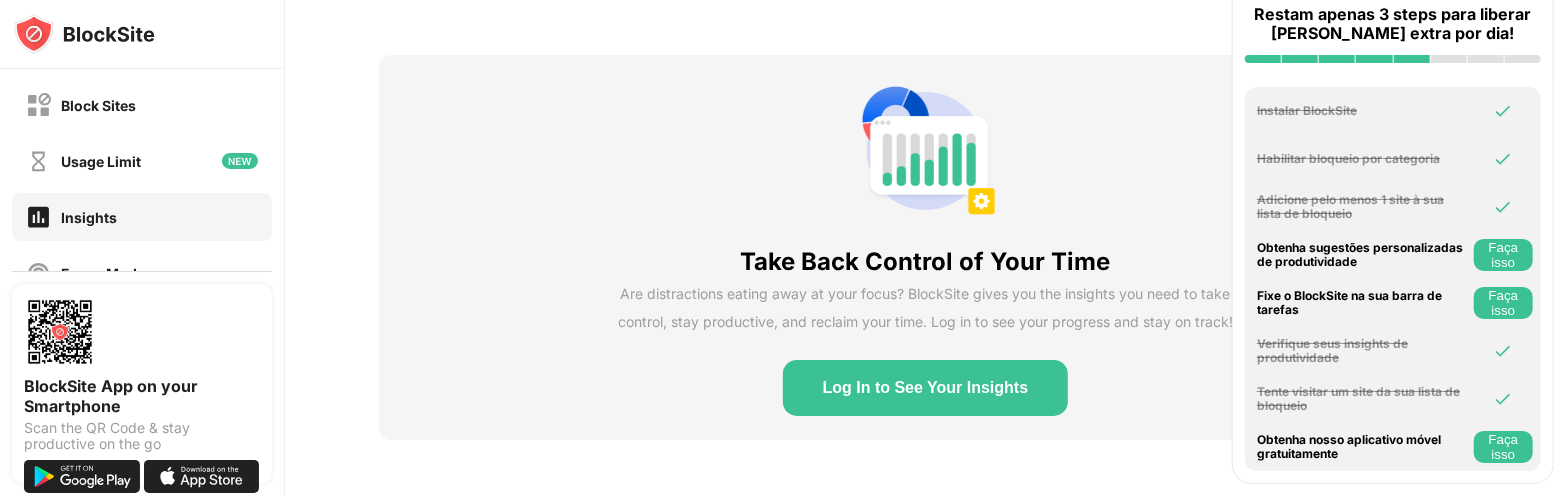 click on "Faça isso" at bounding box center (1503, 447) 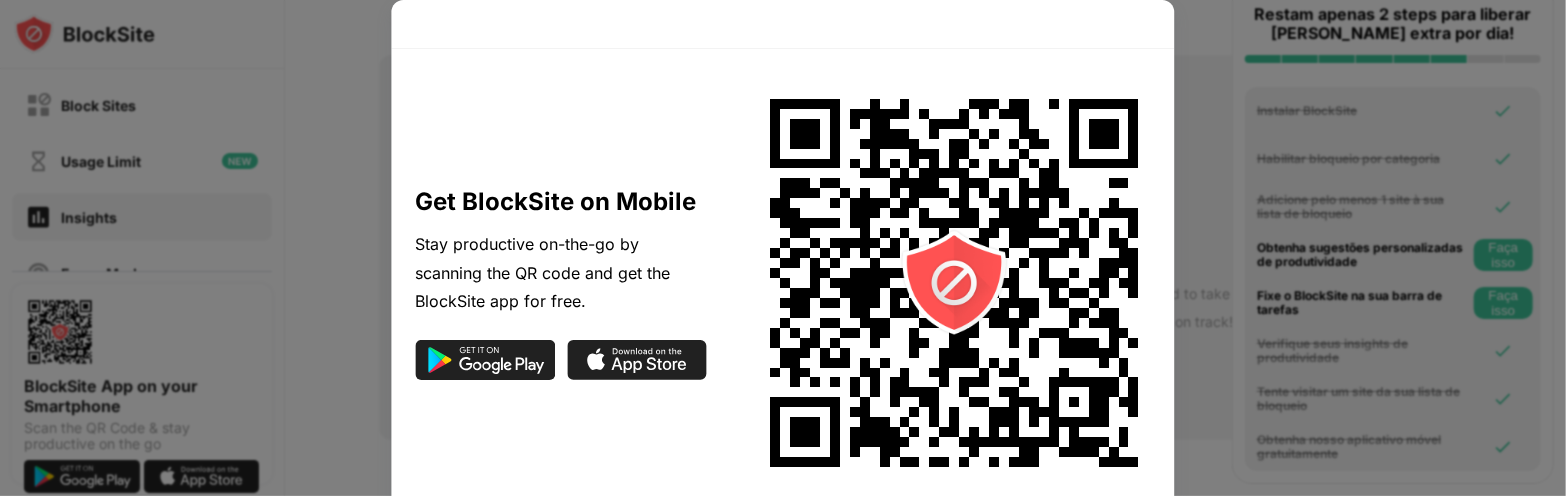 click at bounding box center [783, 248] 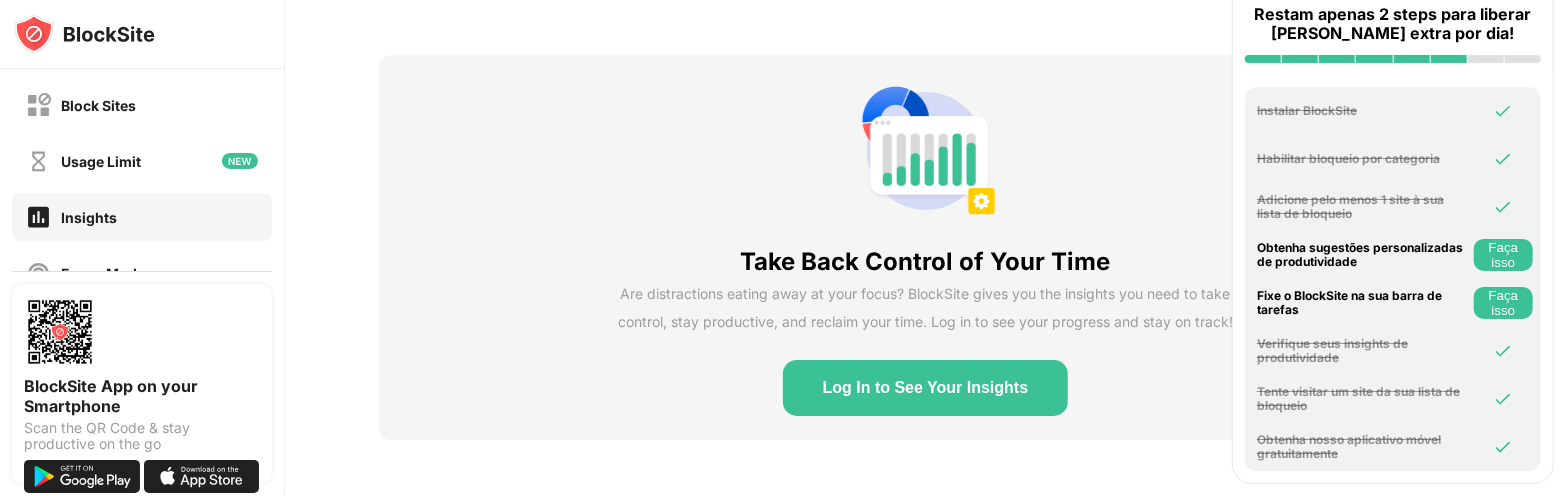 click on "Faça isso" at bounding box center [1503, 303] 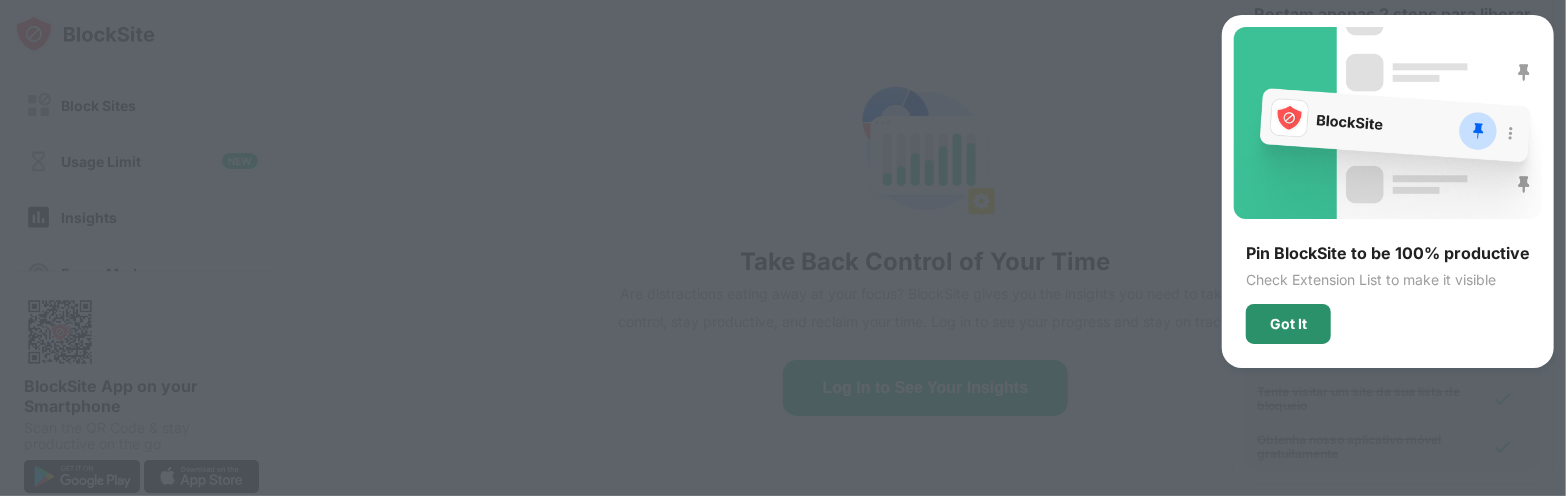 click on "Got It" at bounding box center (1288, 324) 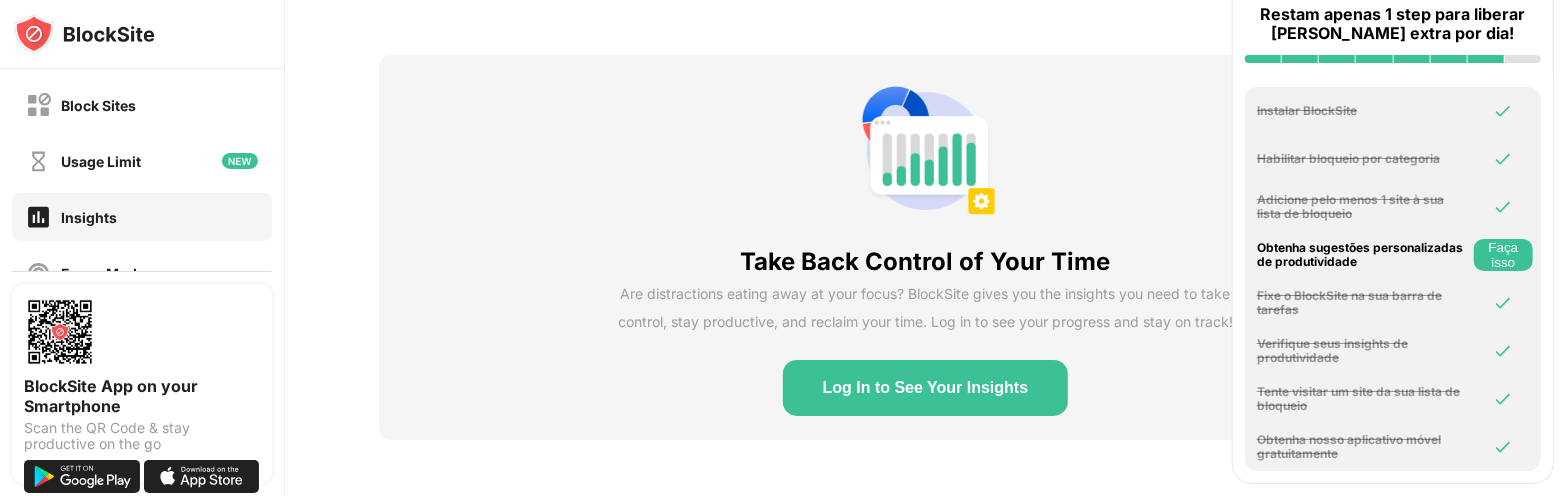 drag, startPoint x: 1477, startPoint y: 236, endPoint x: 1507, endPoint y: 255, distance: 35.510563 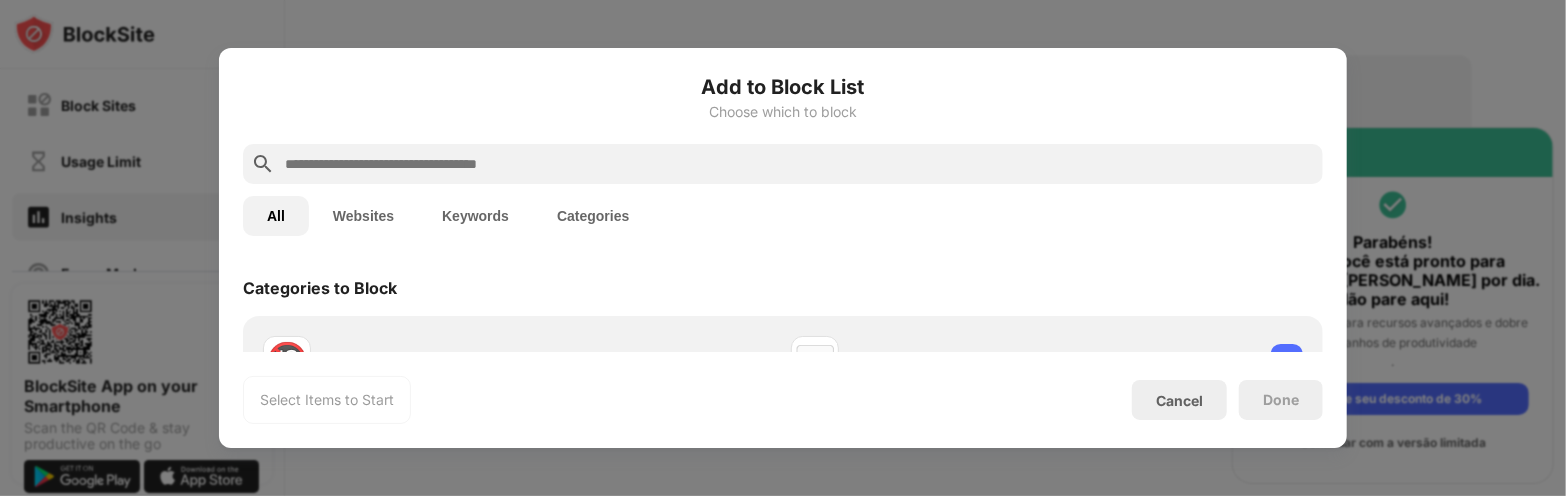 click at bounding box center [783, 248] 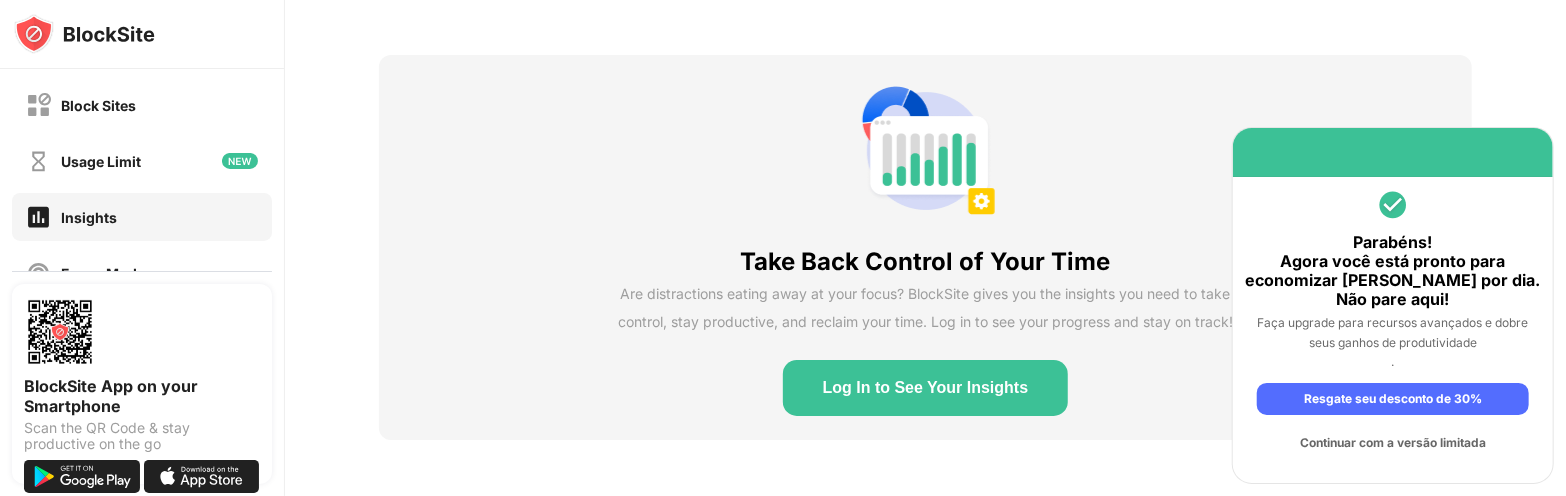 click on "Continuar com a versão limitada" at bounding box center (1393, 443) 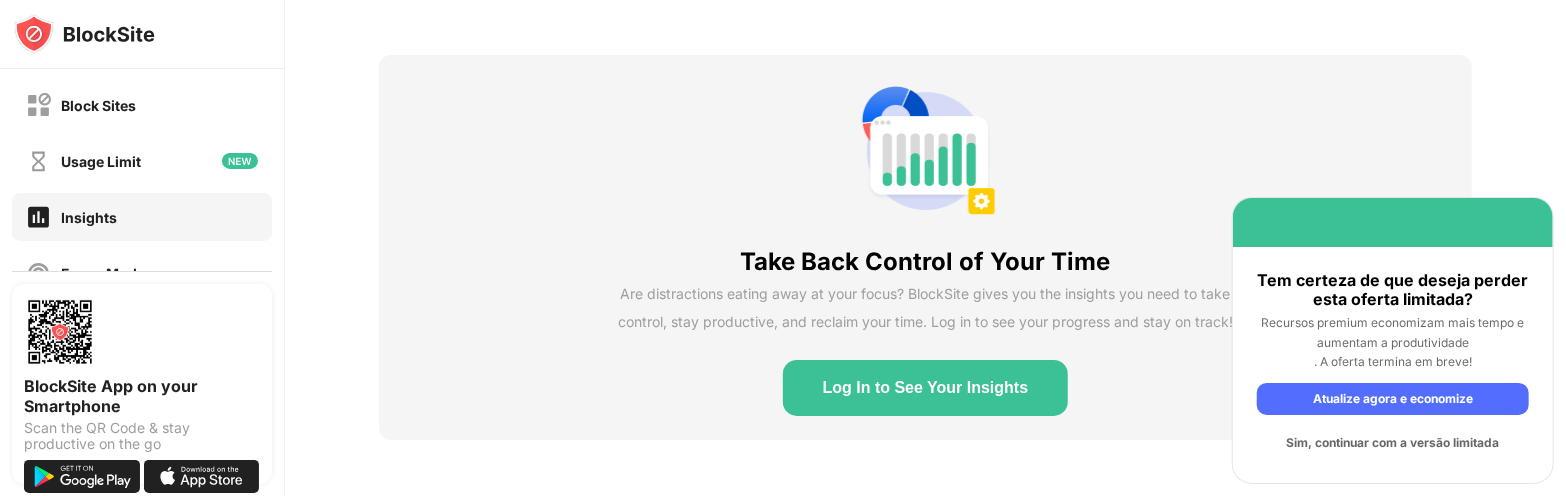 click on "Sim, continuar com a versão limitada" at bounding box center [1393, 443] 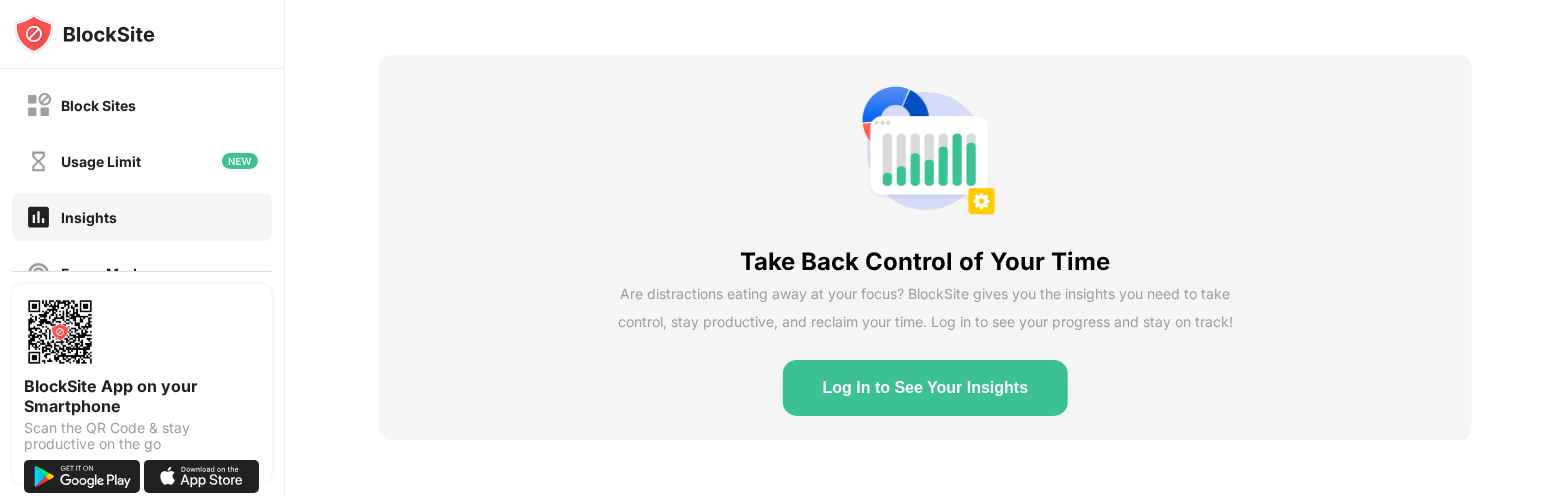 scroll, scrollTop: 0, scrollLeft: 0, axis: both 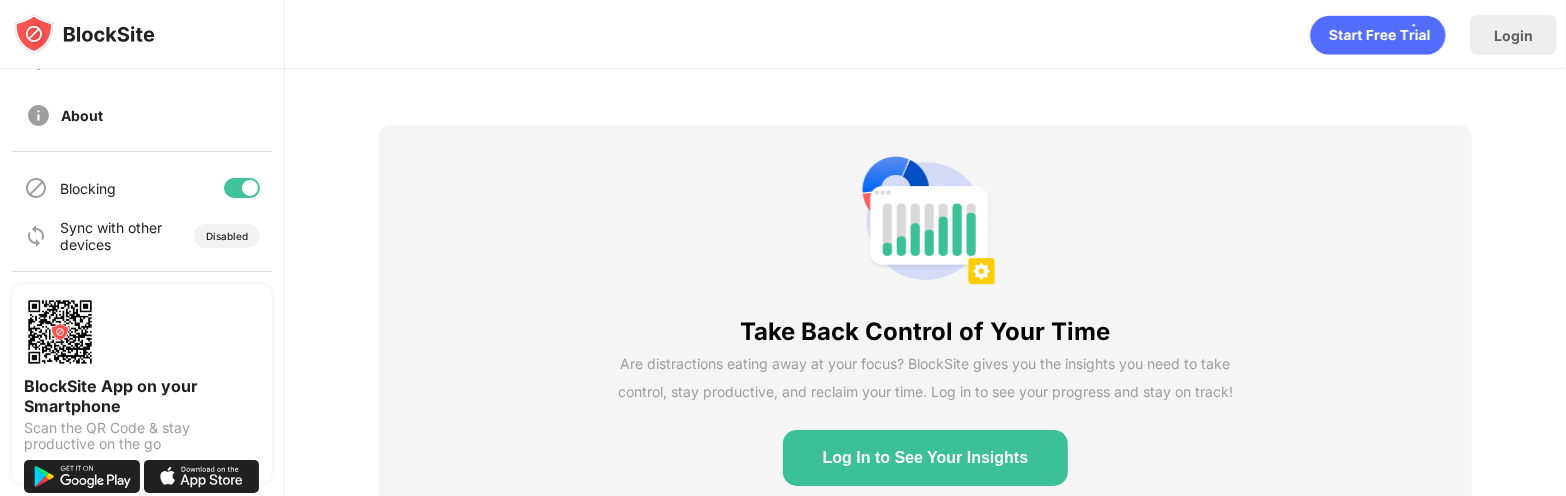 click 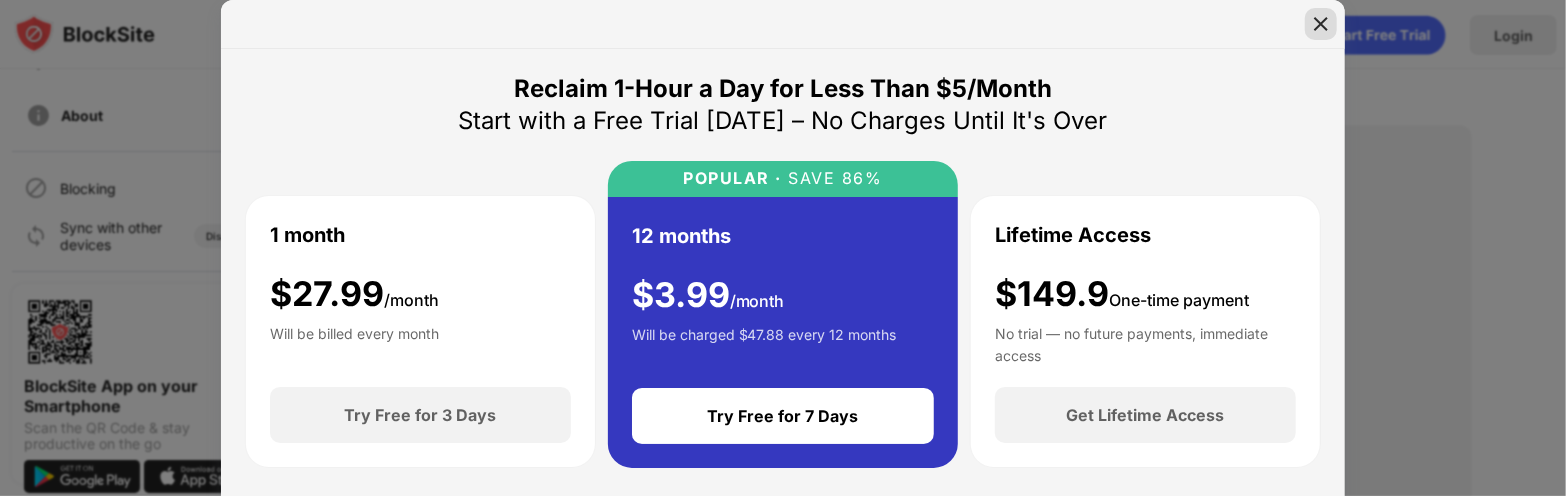 click at bounding box center [1321, 24] 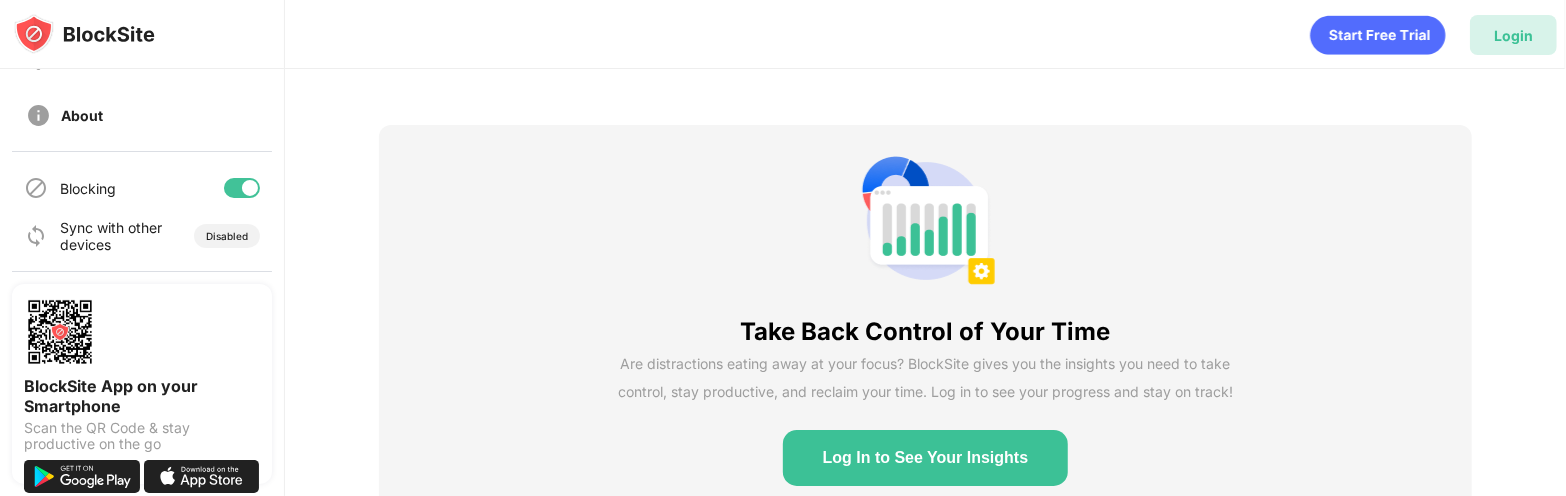 click on "Login" at bounding box center [1513, 35] 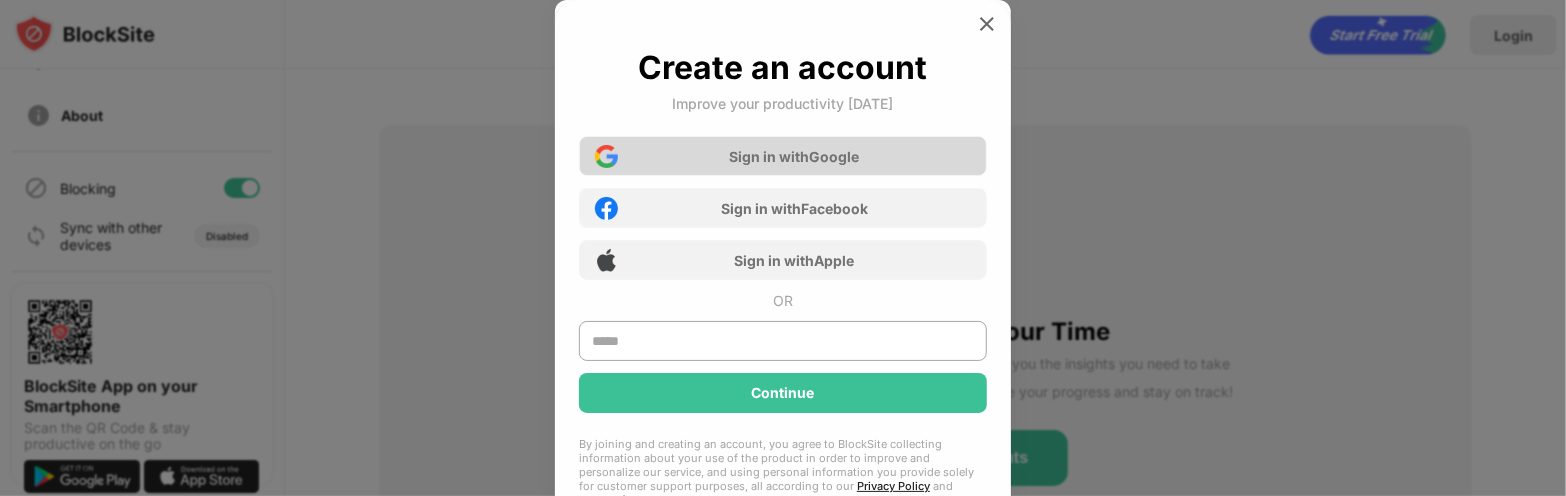 click on "Sign in with  Google" at bounding box center [783, 156] 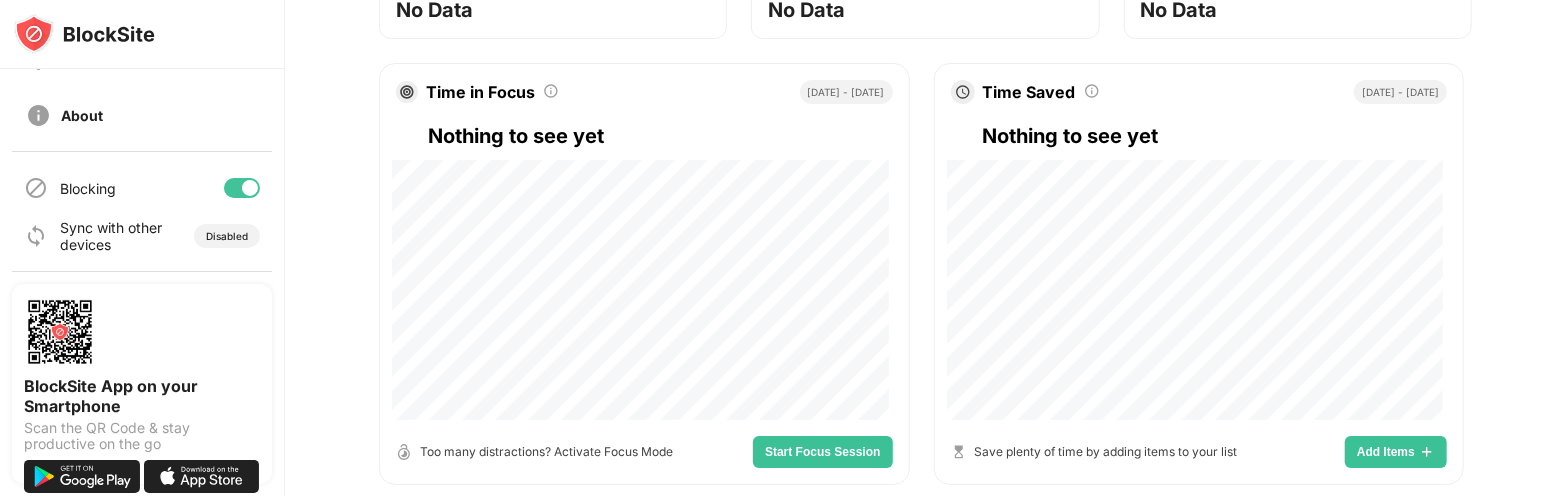 scroll, scrollTop: 0, scrollLeft: 0, axis: both 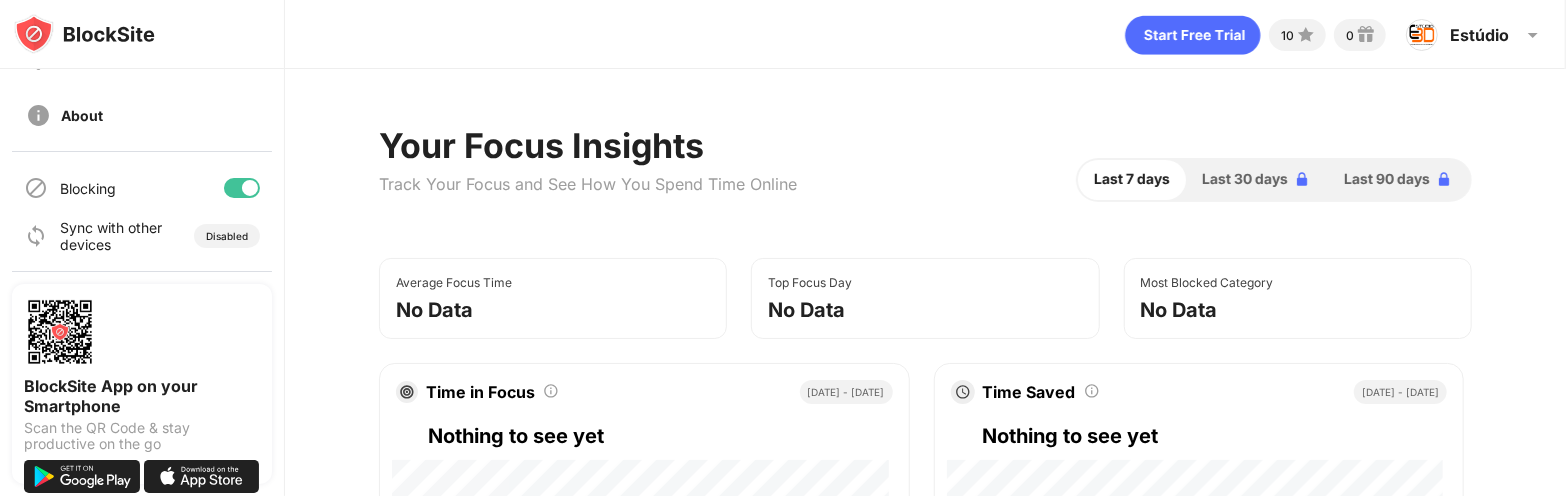 click on "Blocking" at bounding box center [88, 188] 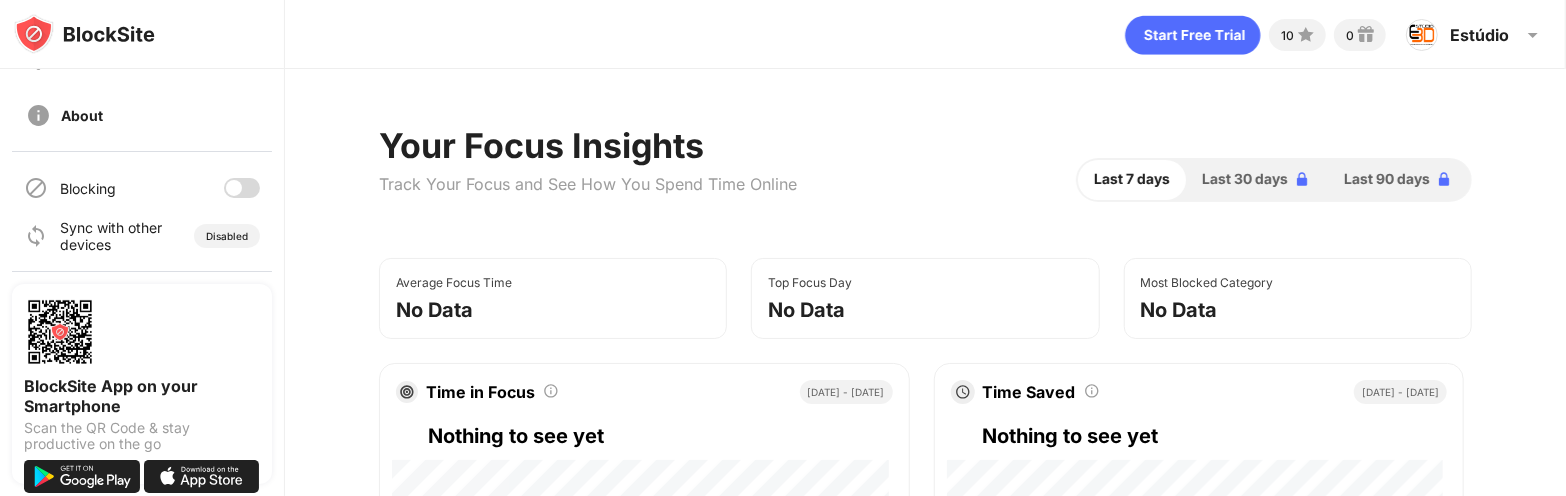 click at bounding box center [234, 188] 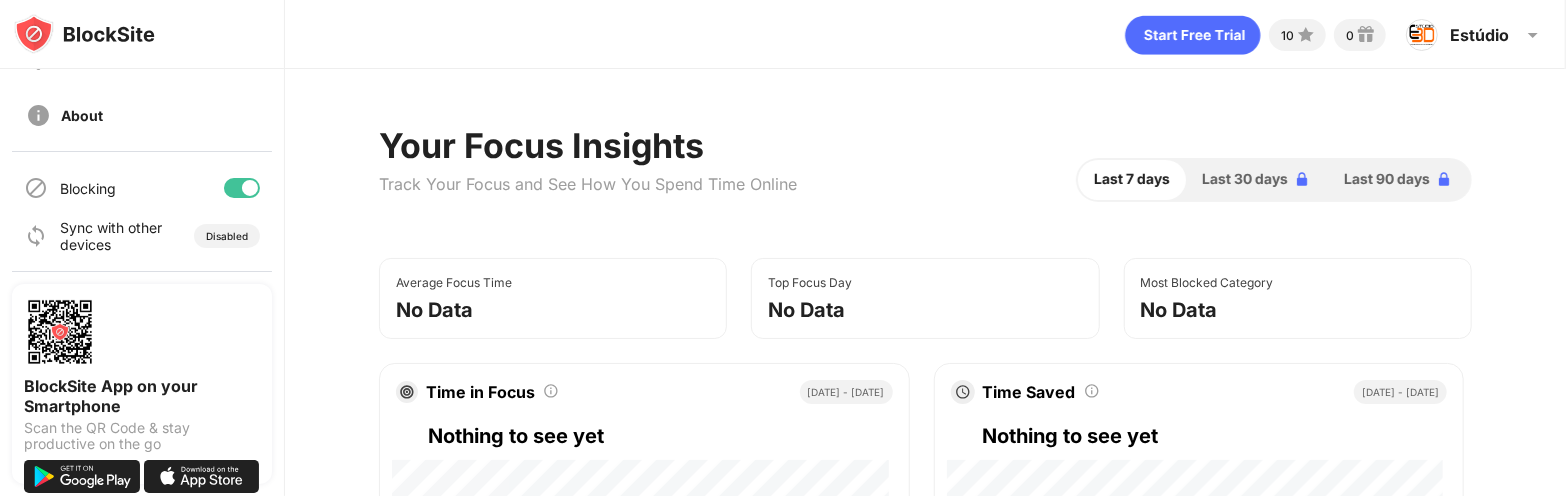 click at bounding box center [84, 34] 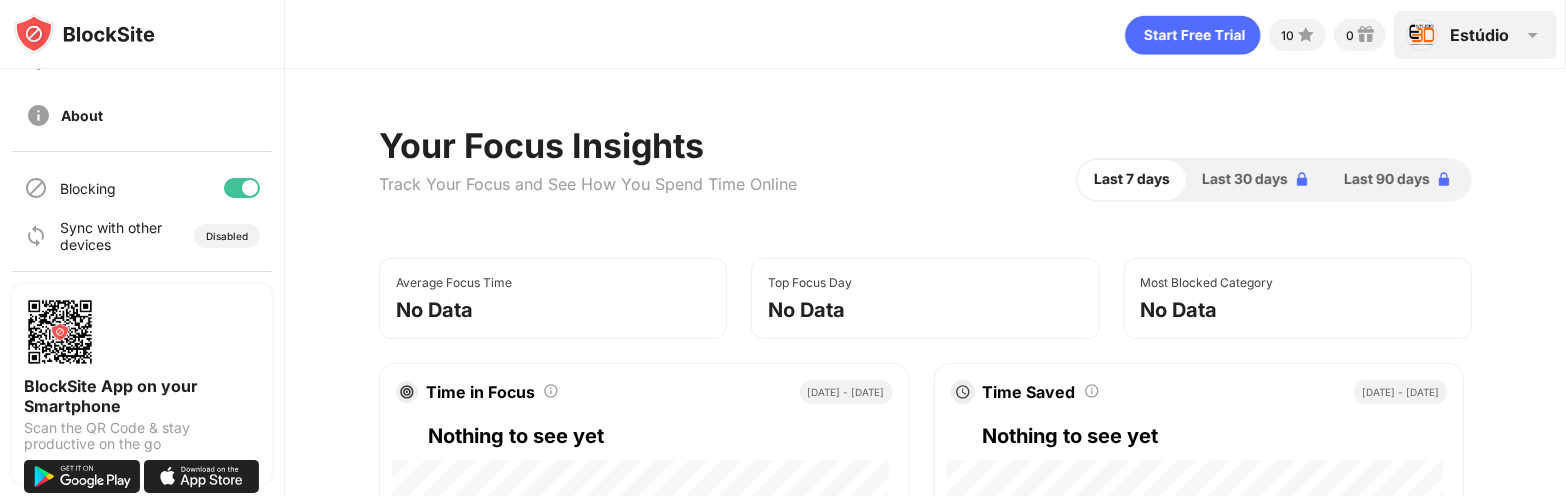 click at bounding box center [1533, 35] 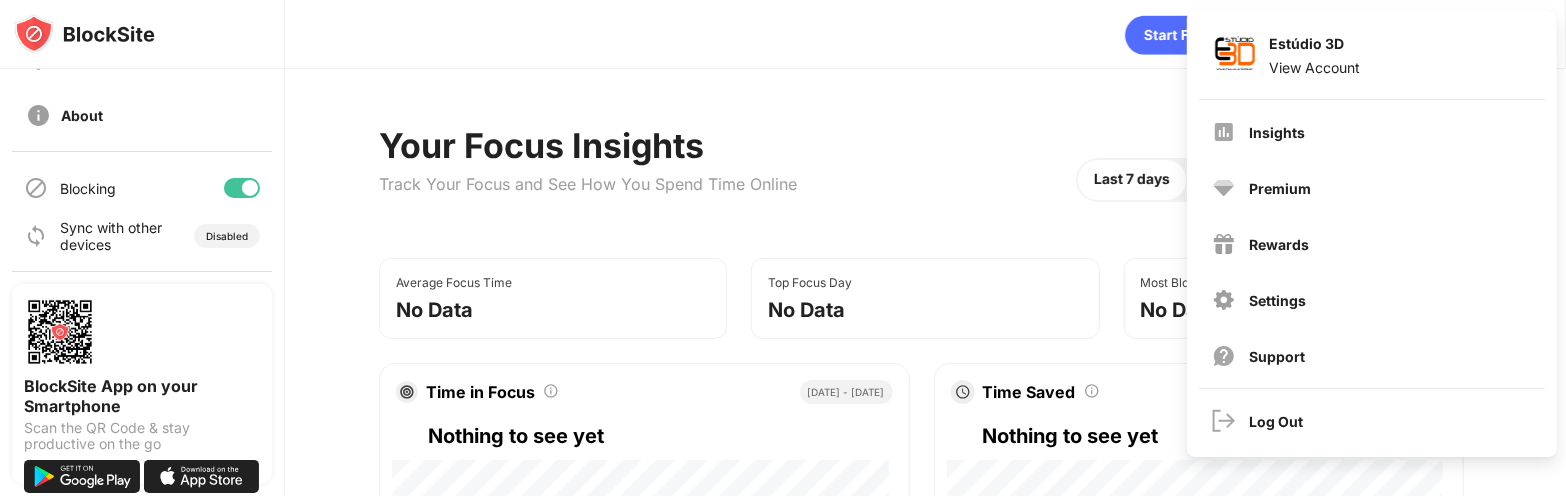 click on "Estúdio 3D View Account" at bounding box center [1372, 55] 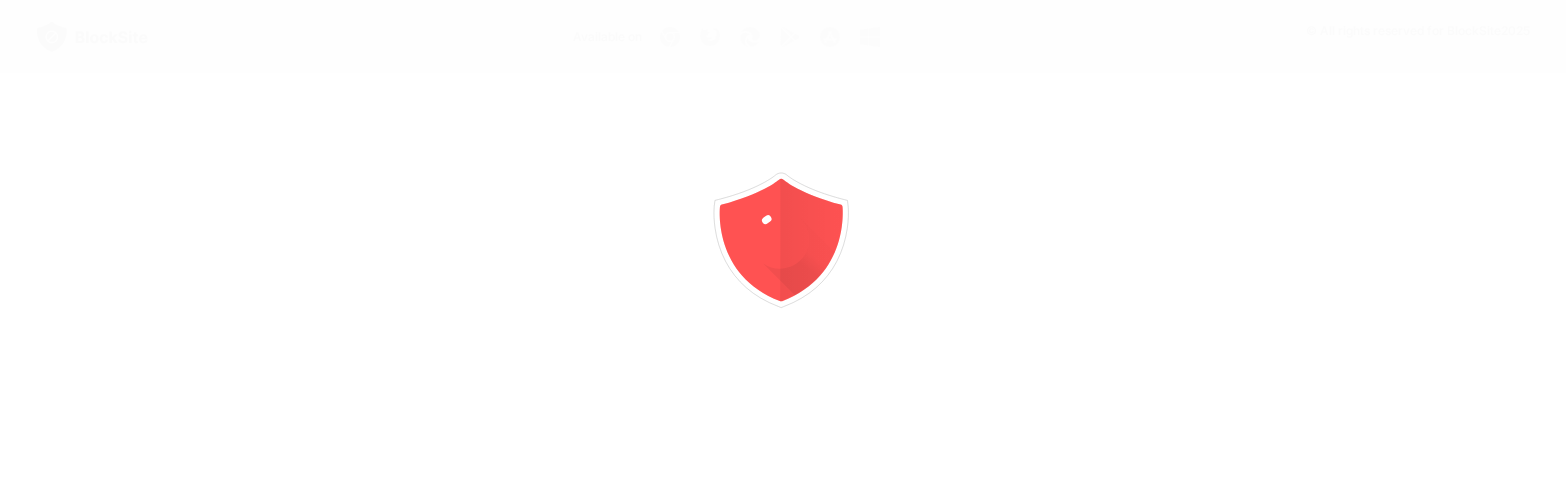scroll, scrollTop: 0, scrollLeft: 0, axis: both 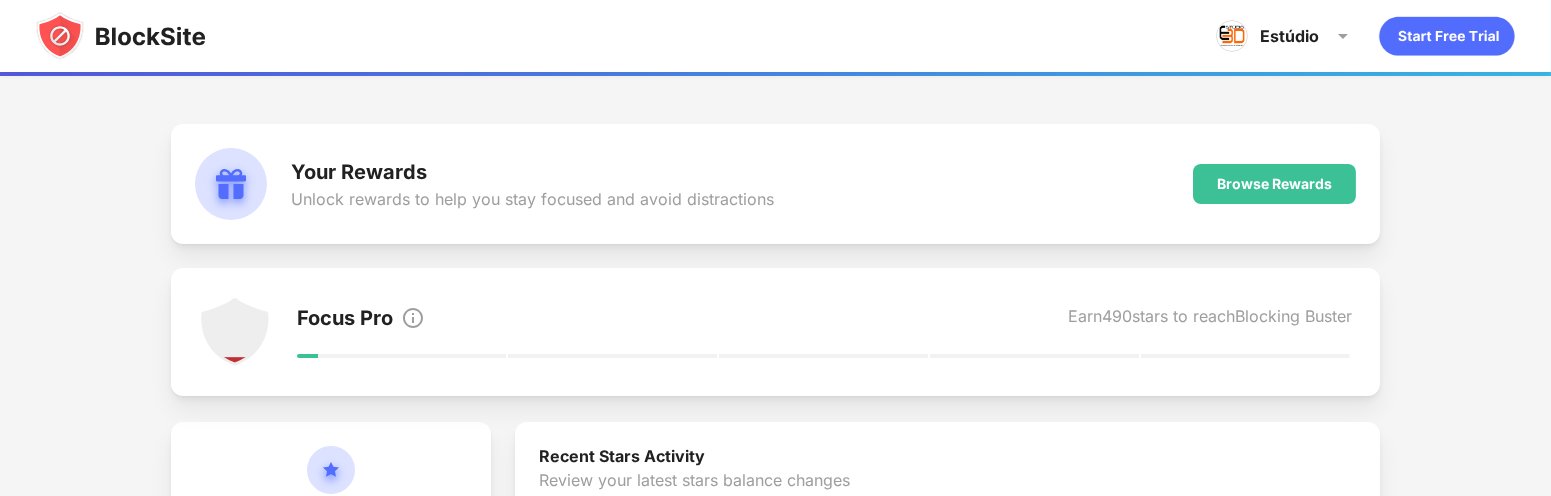 click on "Your Rewards Unlock rewards to help you stay focused and avoid distractions Browse Rewards" at bounding box center (776, 184) 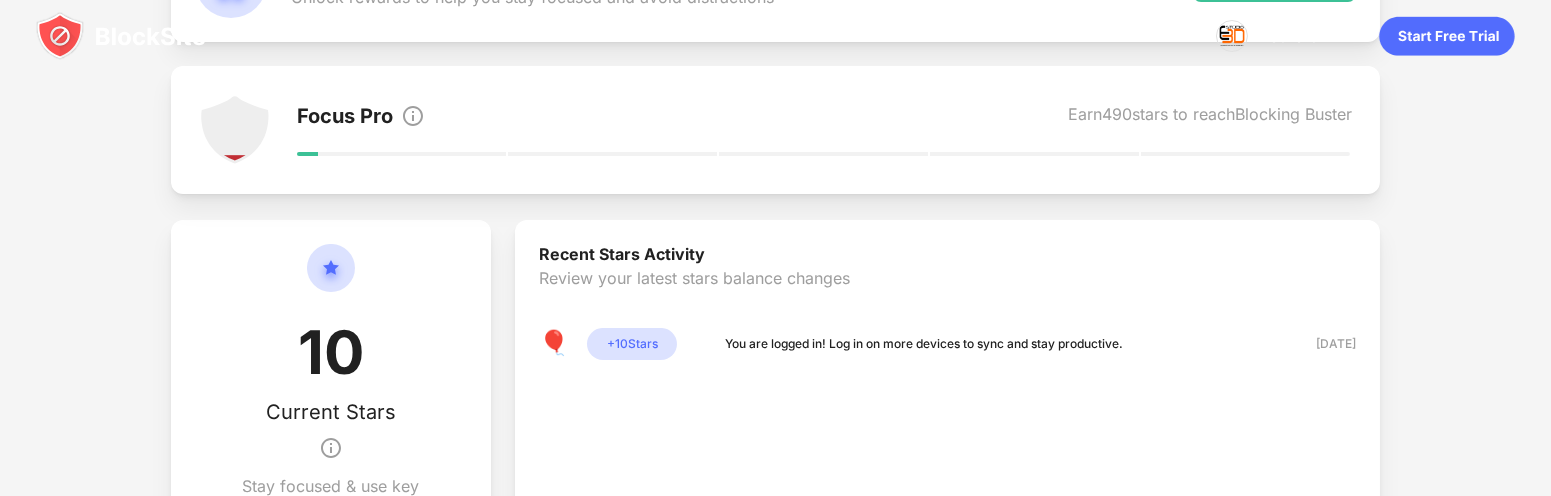 scroll, scrollTop: 0, scrollLeft: 0, axis: both 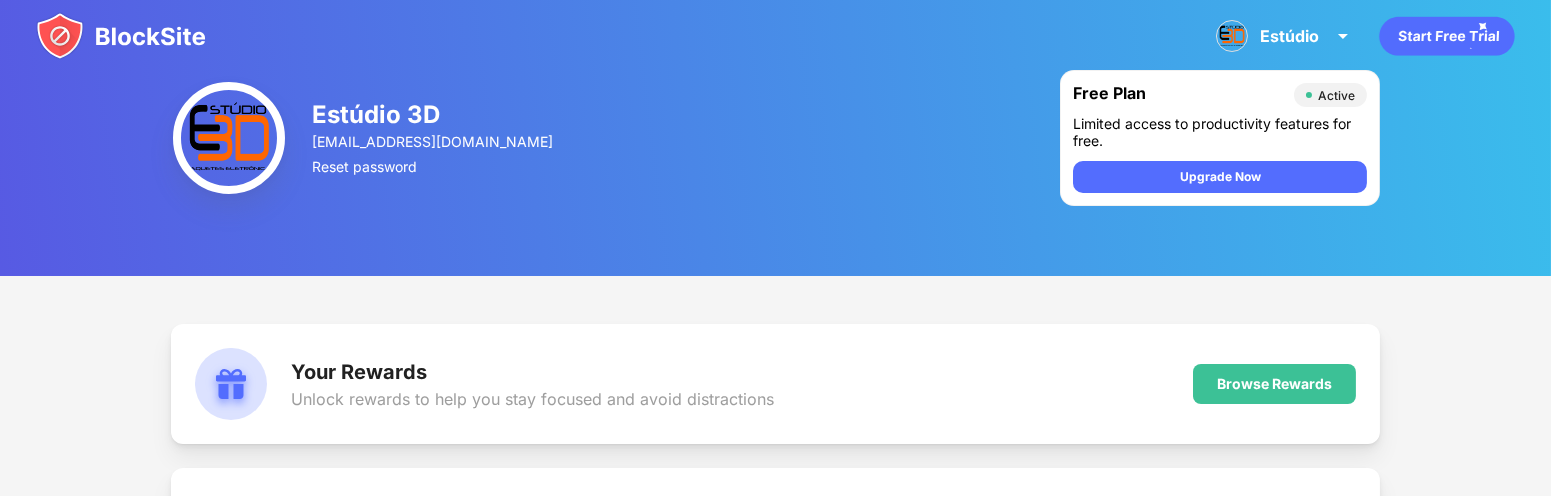 click on "Estúdio 3D [EMAIL_ADDRESS][DOMAIN_NAME] Reset password" at bounding box center (363, 138) 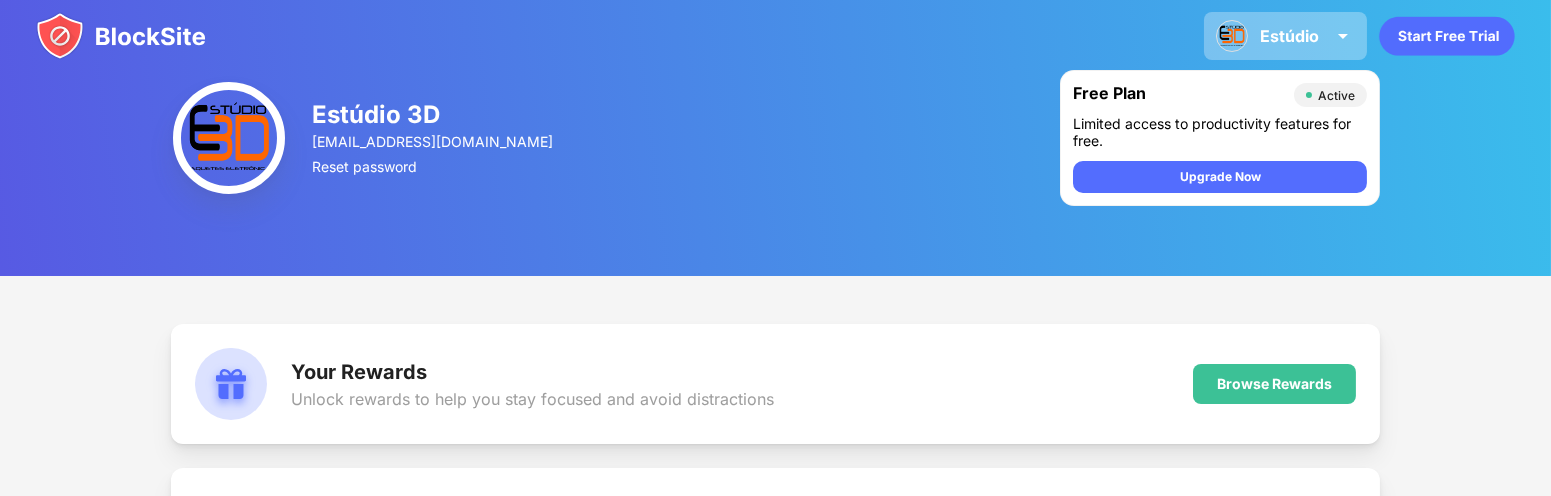 click on "Estúdio Estúdio 3D View Account Insights Premium Rewards Settings Support Log Out" at bounding box center [1285, 36] 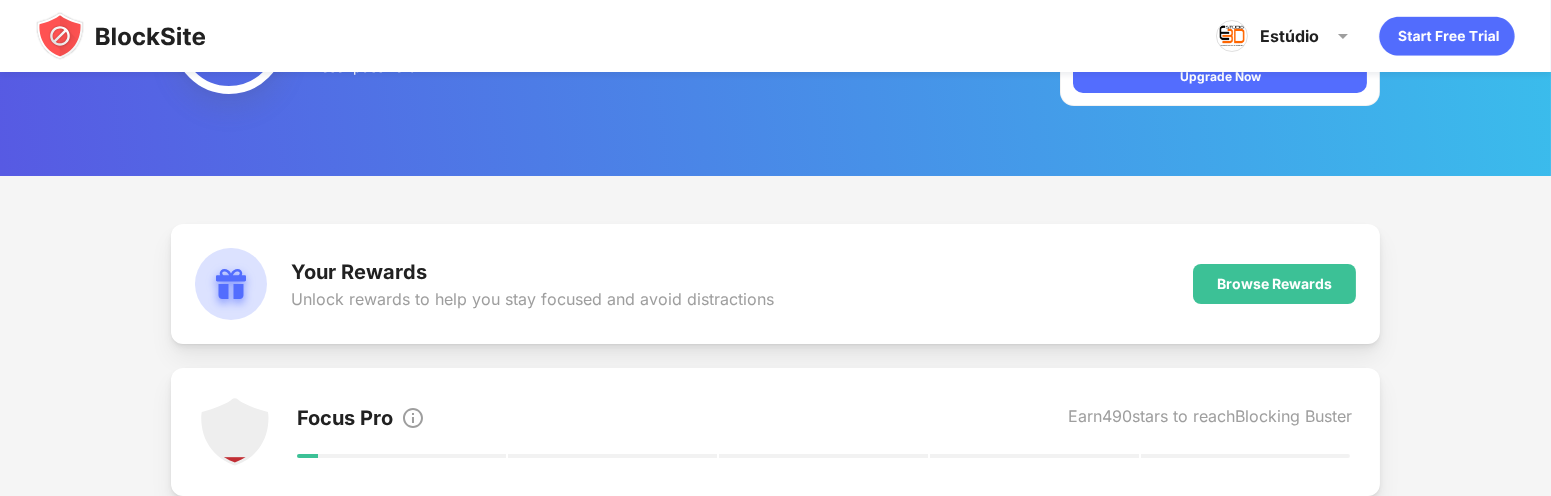 scroll, scrollTop: 0, scrollLeft: 0, axis: both 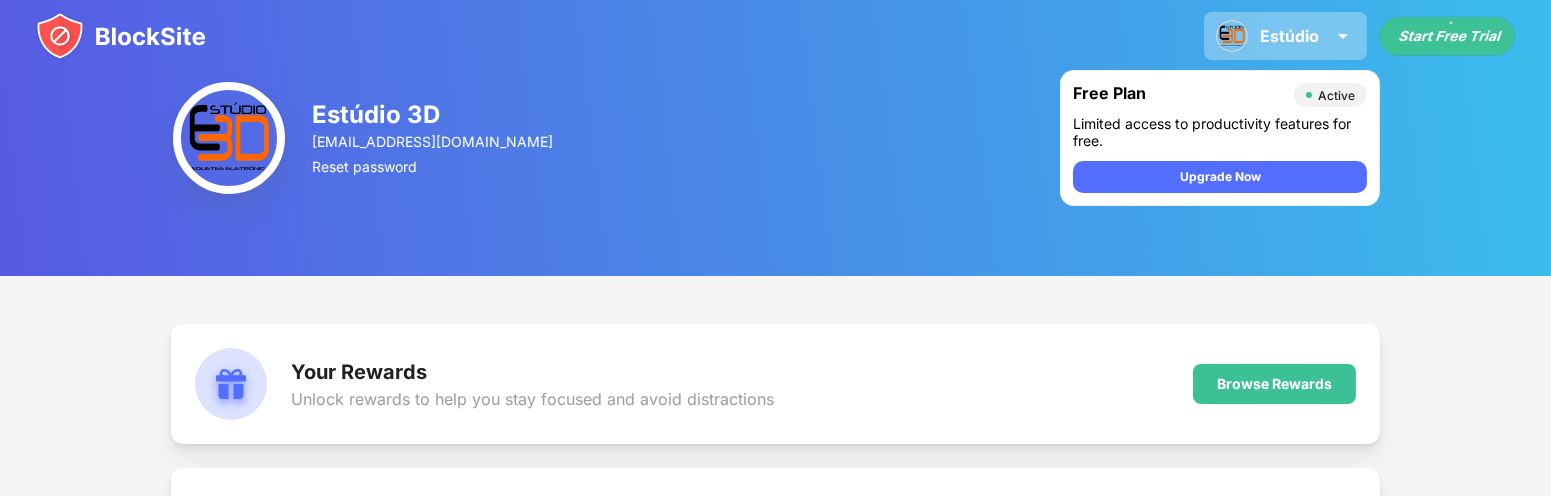 click on "Estúdio" at bounding box center (1289, 36) 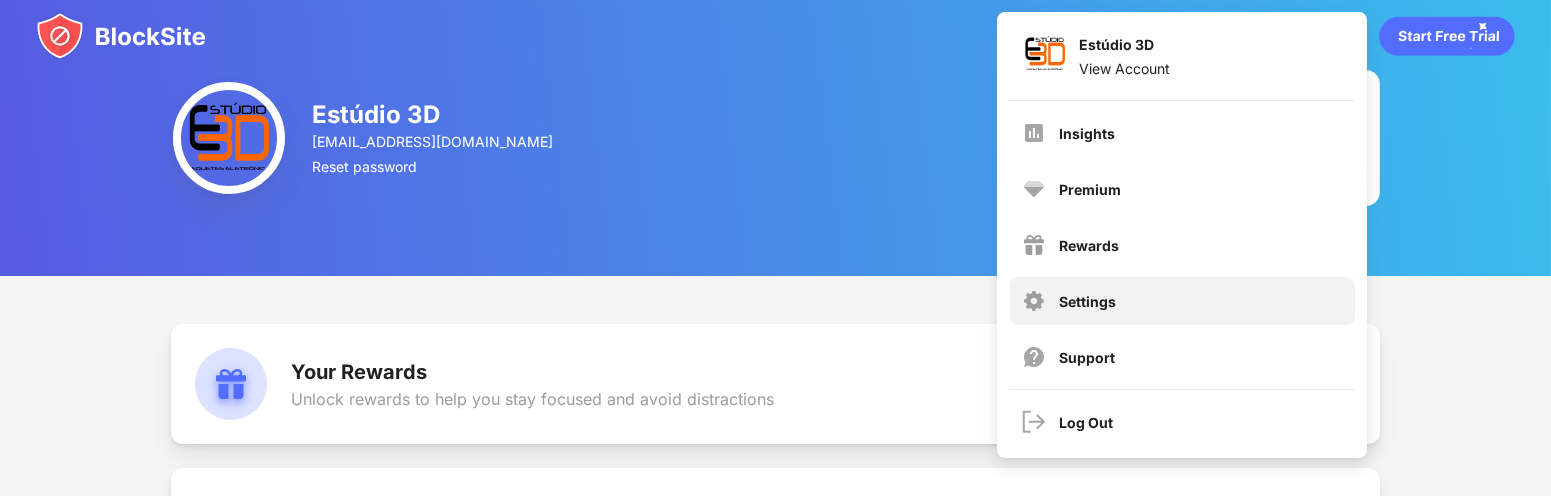 click on "Settings" at bounding box center [1182, 301] 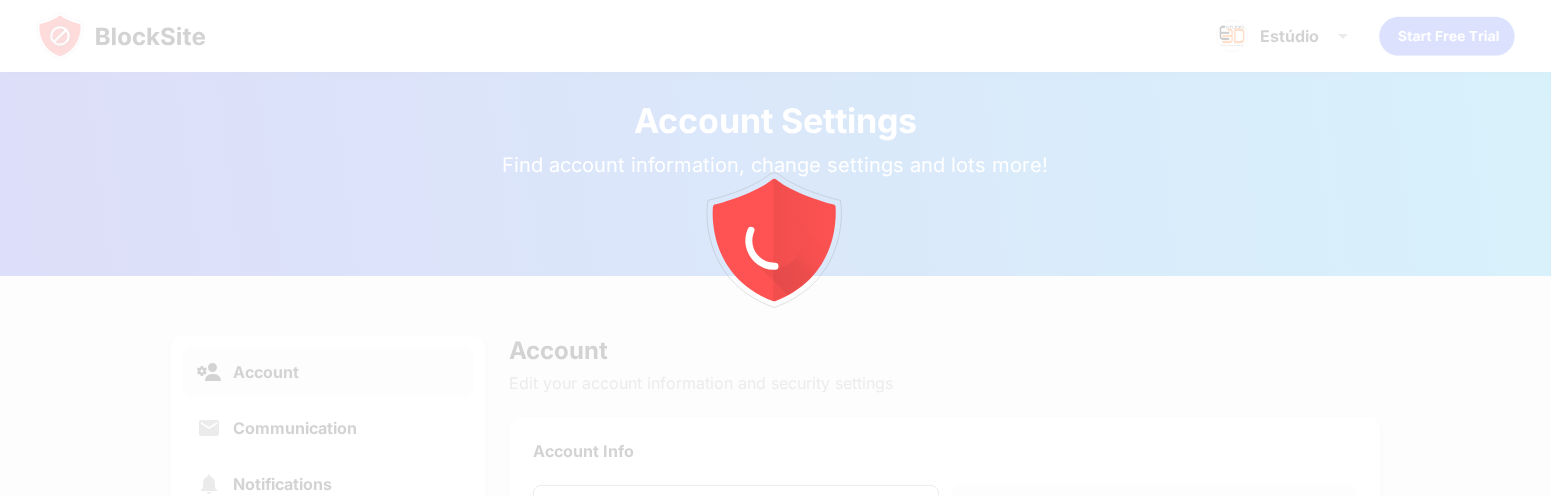 scroll, scrollTop: 72, scrollLeft: 0, axis: vertical 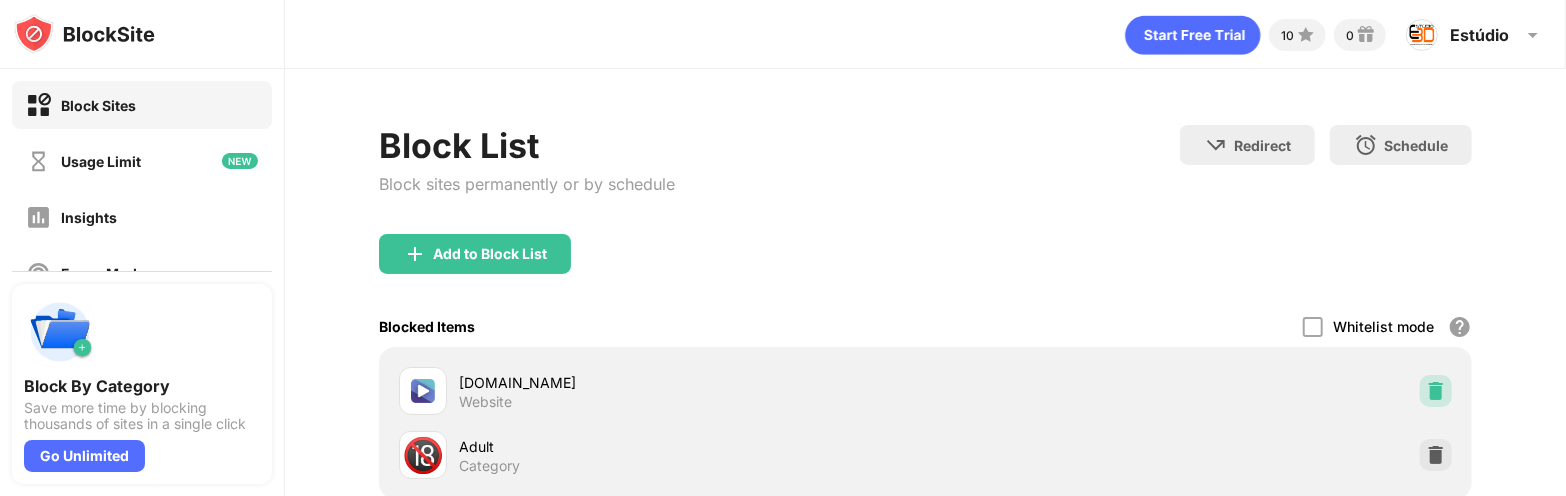 click at bounding box center (1436, 391) 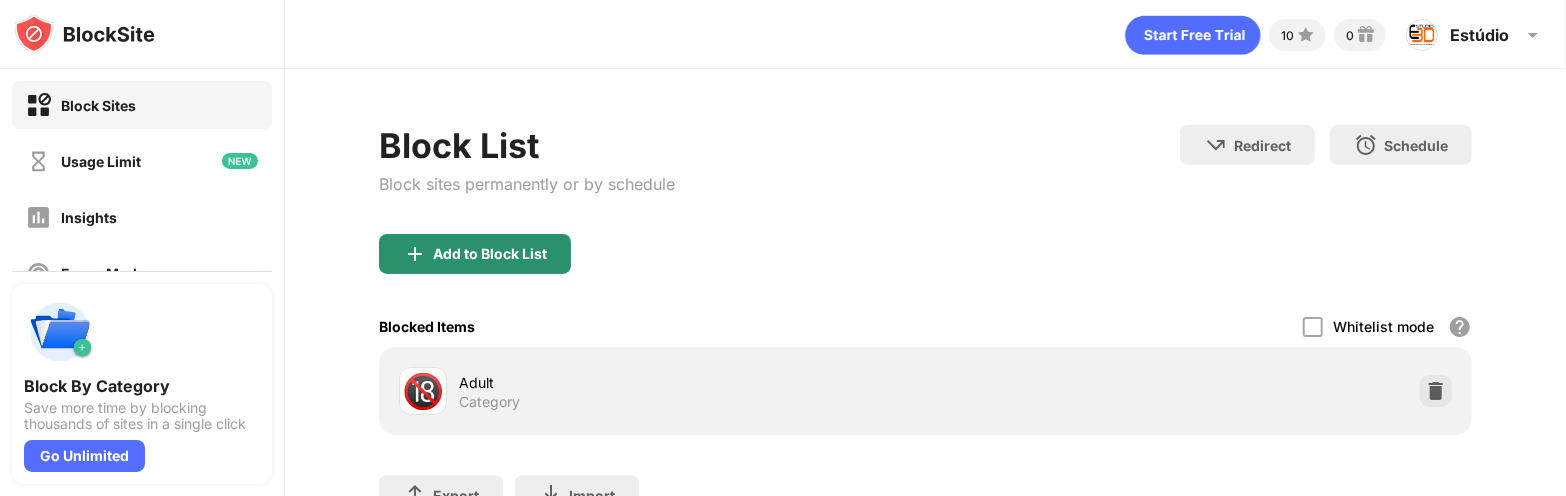 scroll, scrollTop: 0, scrollLeft: 0, axis: both 